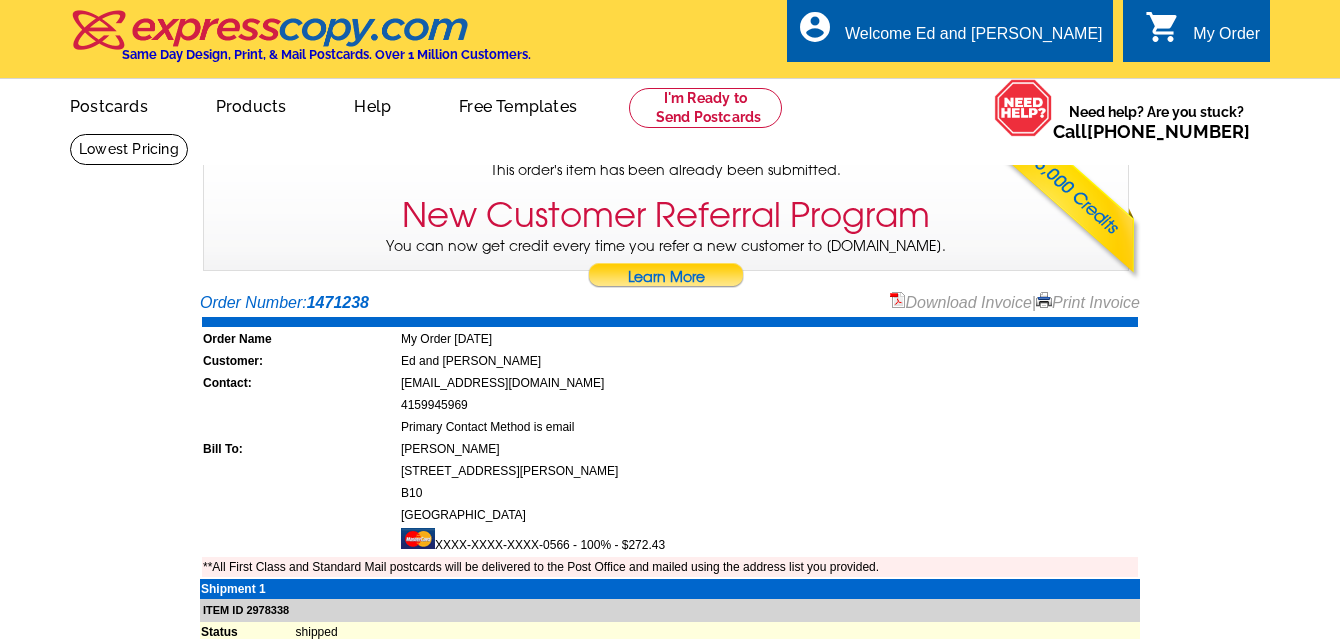 scroll, scrollTop: 0, scrollLeft: 0, axis: both 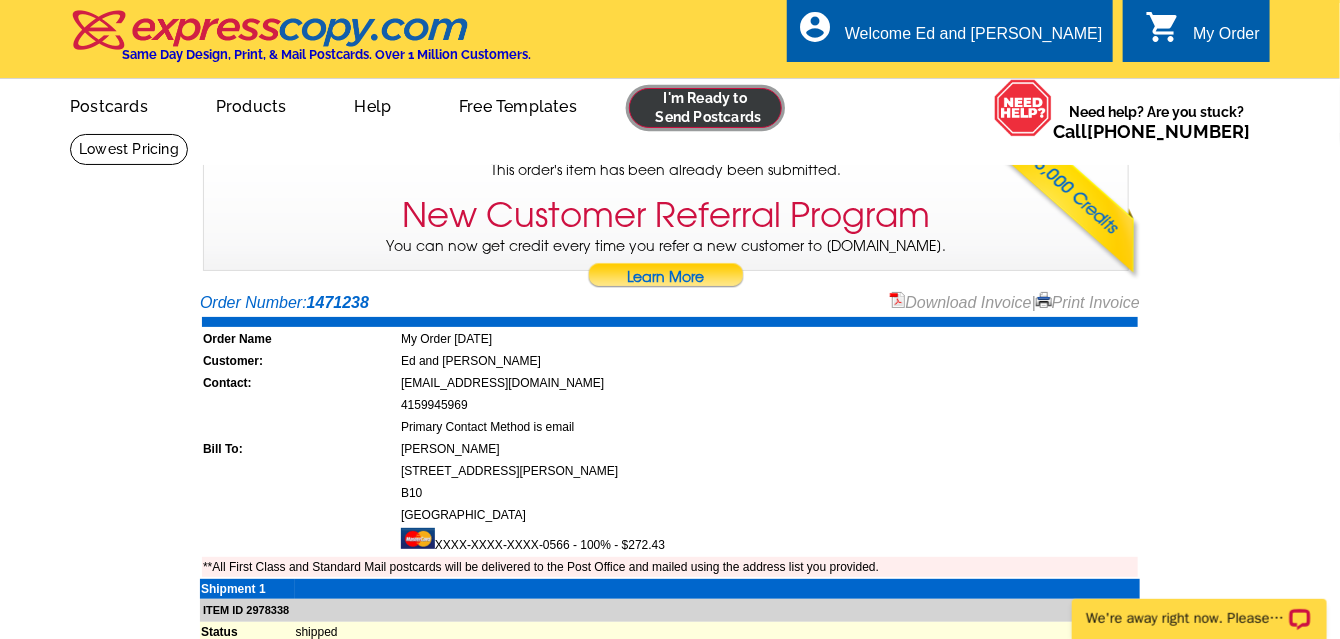 click at bounding box center (705, 108) 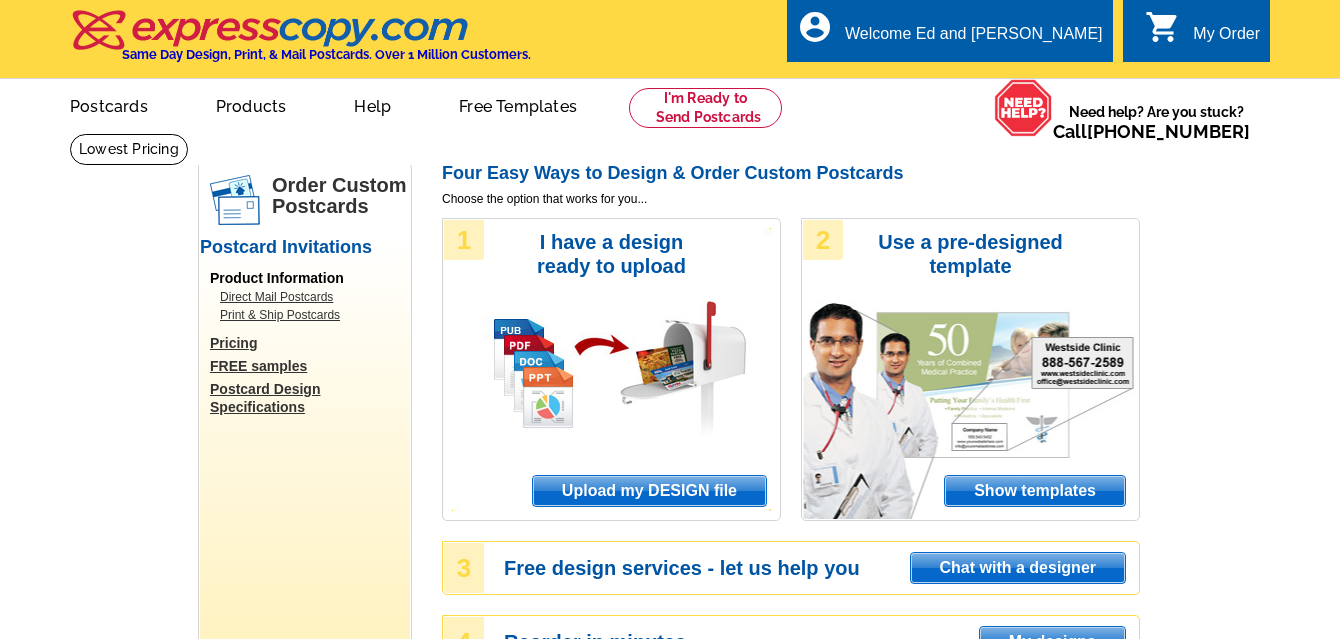 scroll, scrollTop: 0, scrollLeft: 0, axis: both 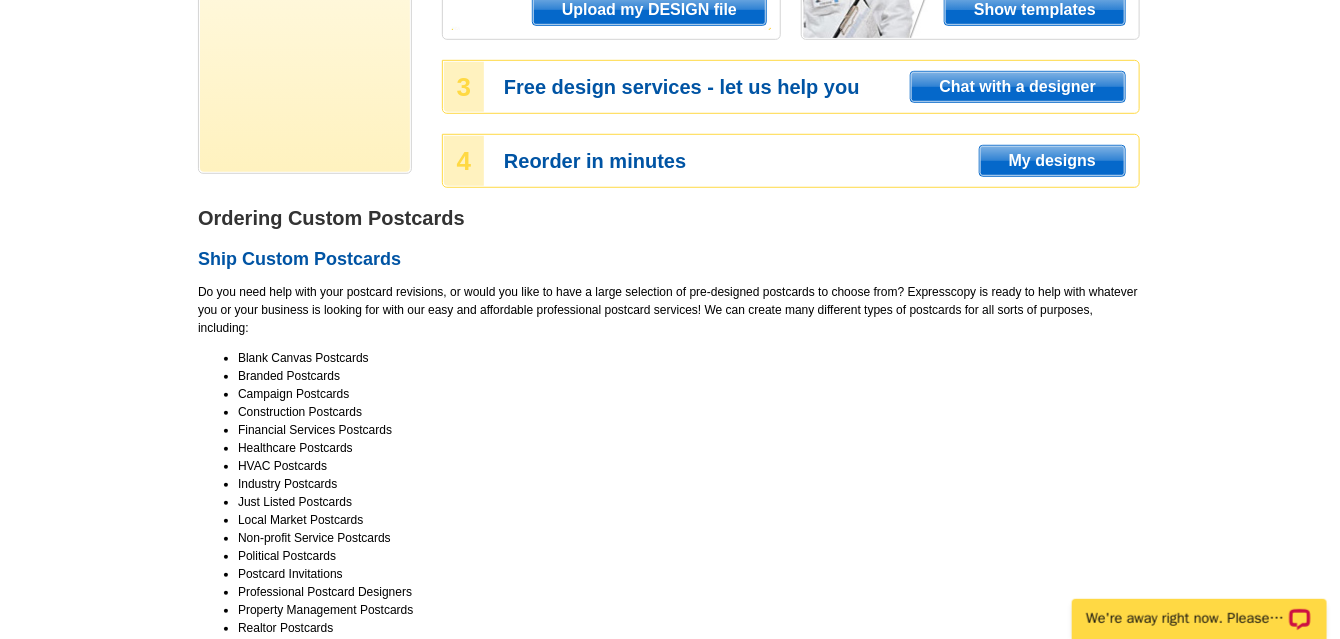 click on "My designs" at bounding box center [1052, 161] 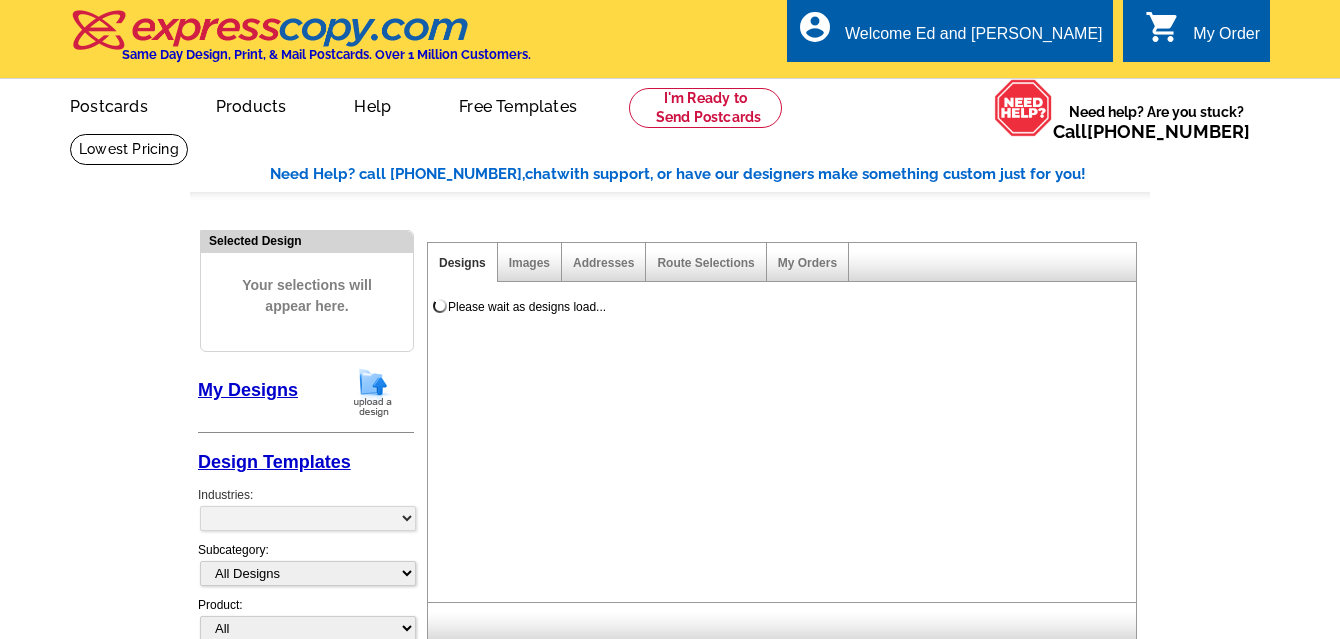 scroll, scrollTop: 0, scrollLeft: 0, axis: both 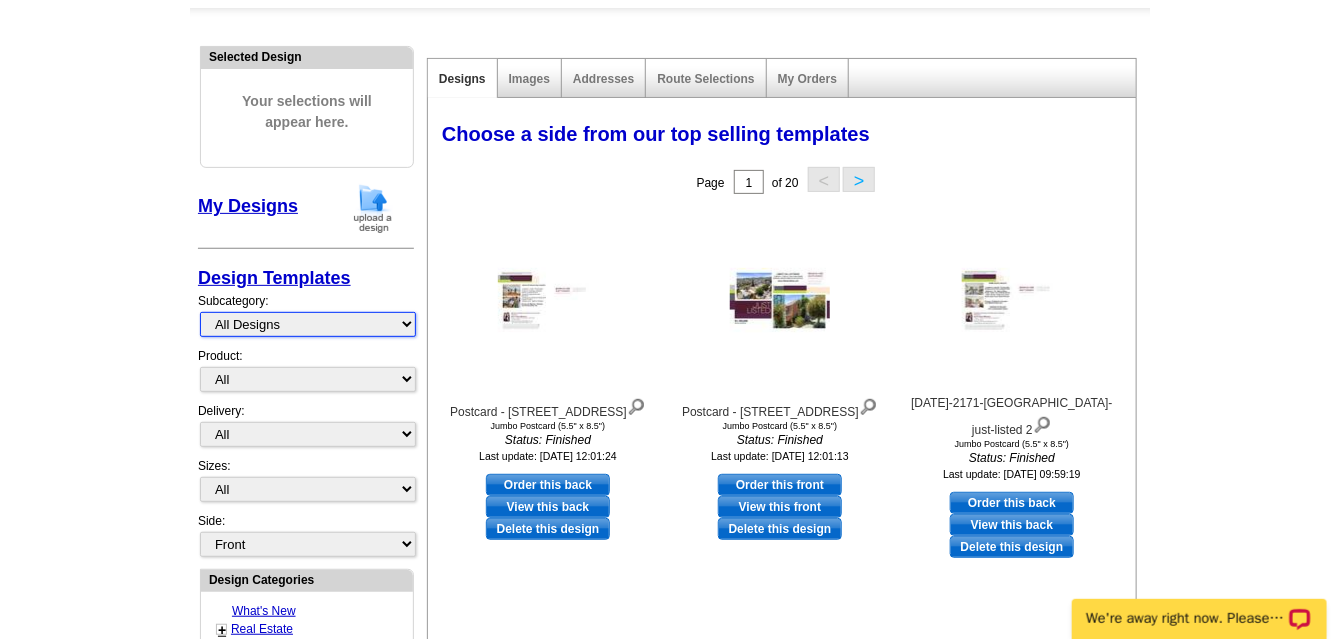 click on "All Designs Finished Designs Unfinished Designs" at bounding box center [308, 324] 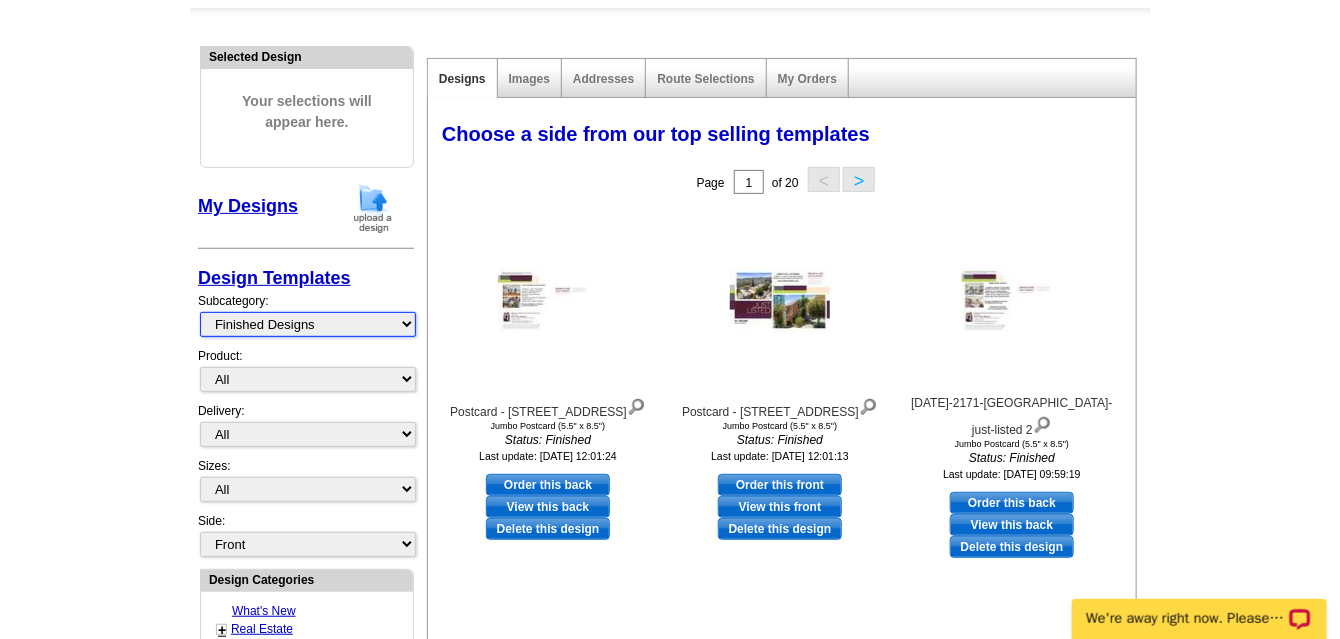click on "All Designs Finished Designs Unfinished Designs" at bounding box center (308, 324) 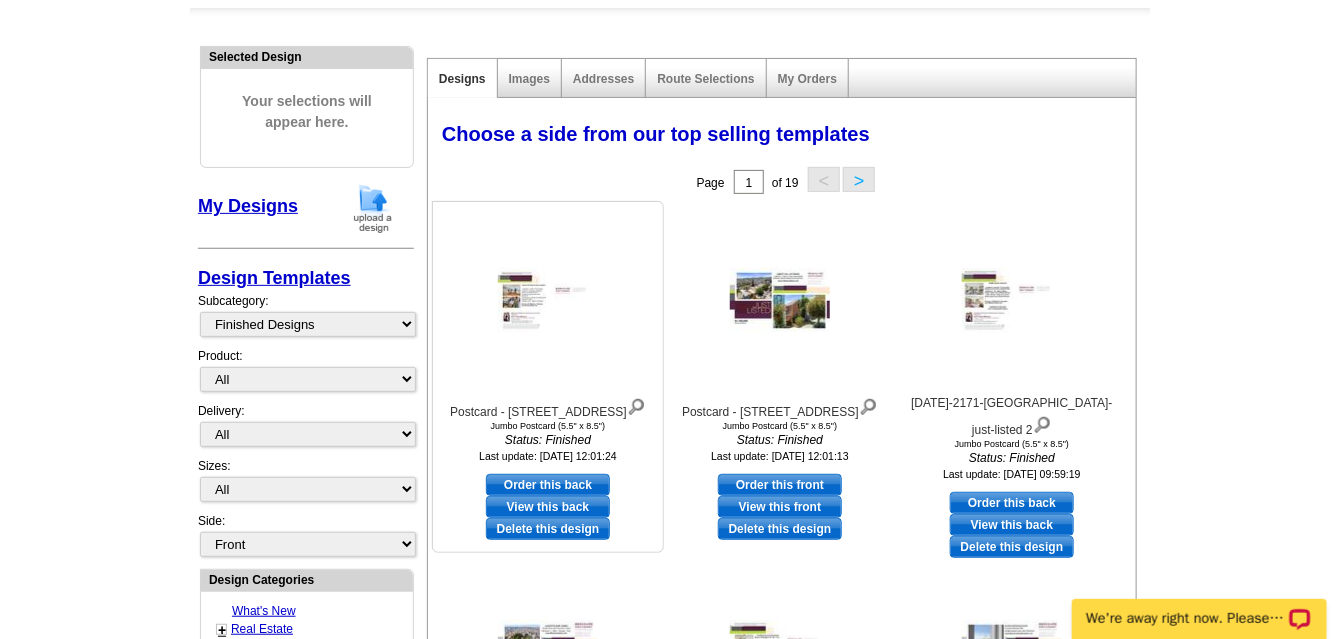 click at bounding box center [548, 301] 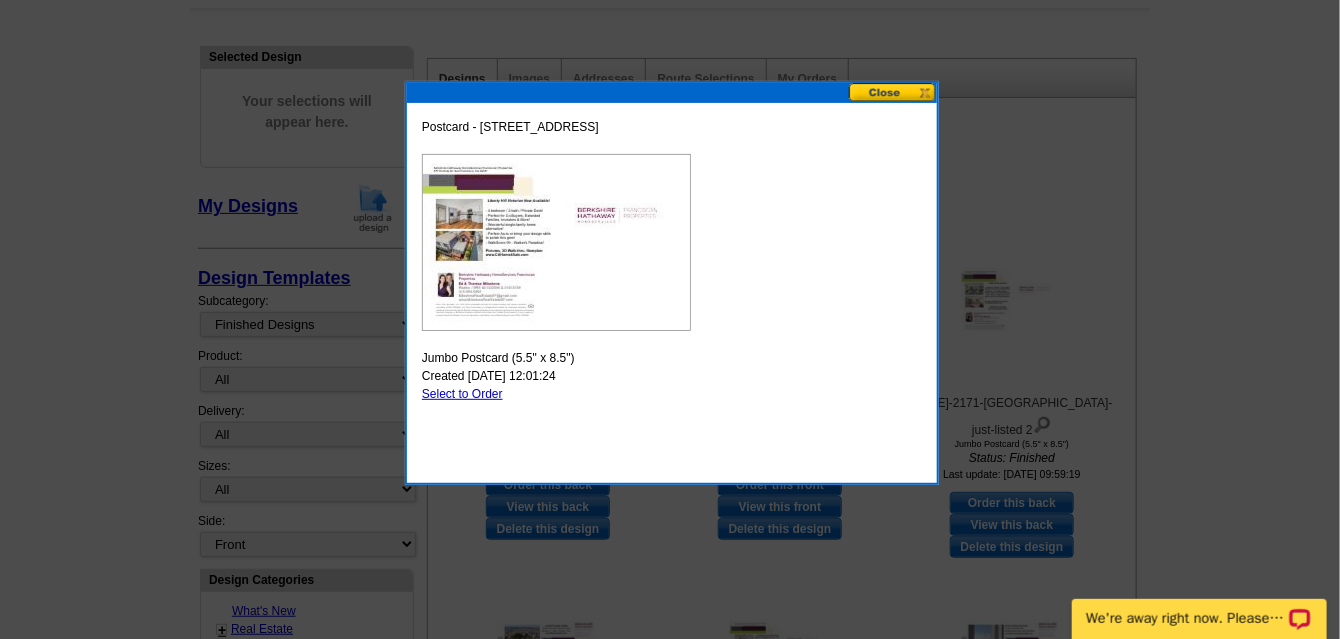 click at bounding box center [893, 92] 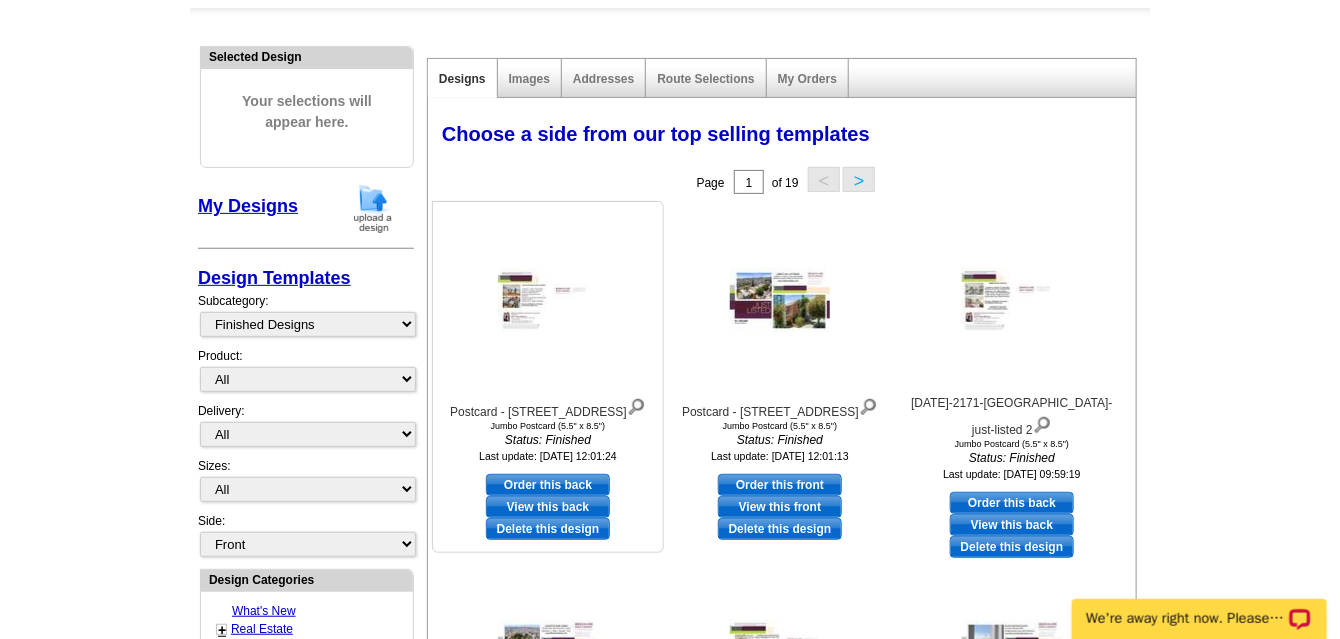 click on "Order this back" at bounding box center [548, 485] 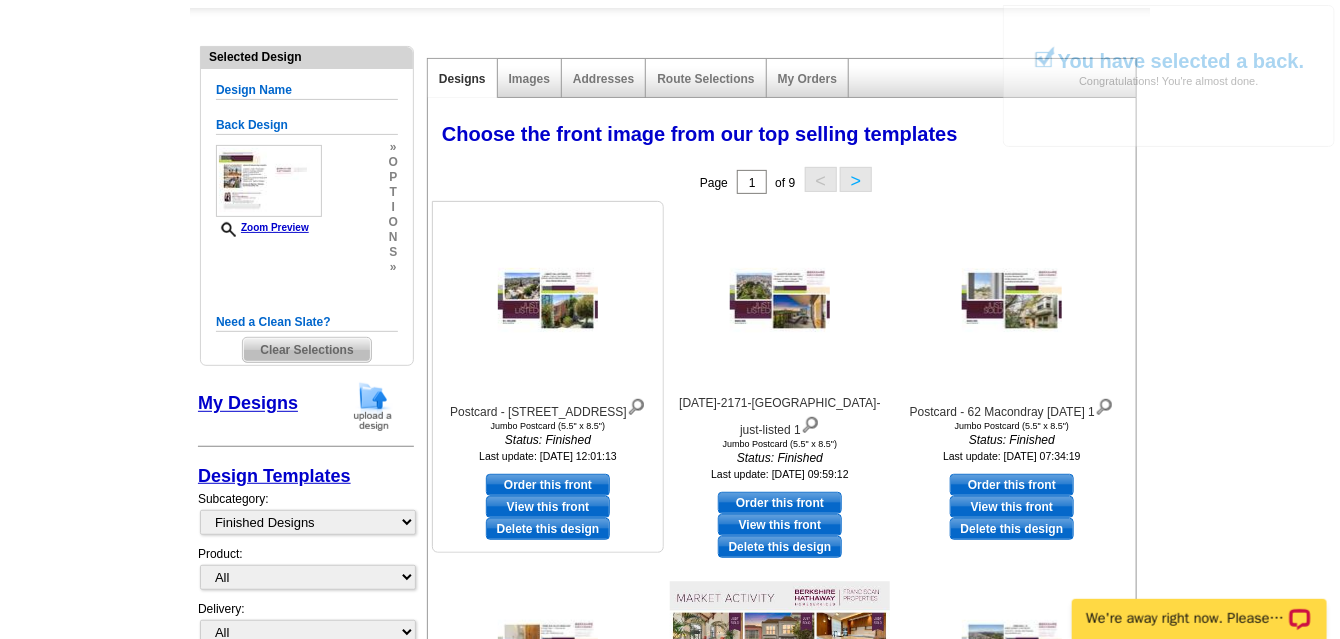 click on "Order this front" at bounding box center [548, 485] 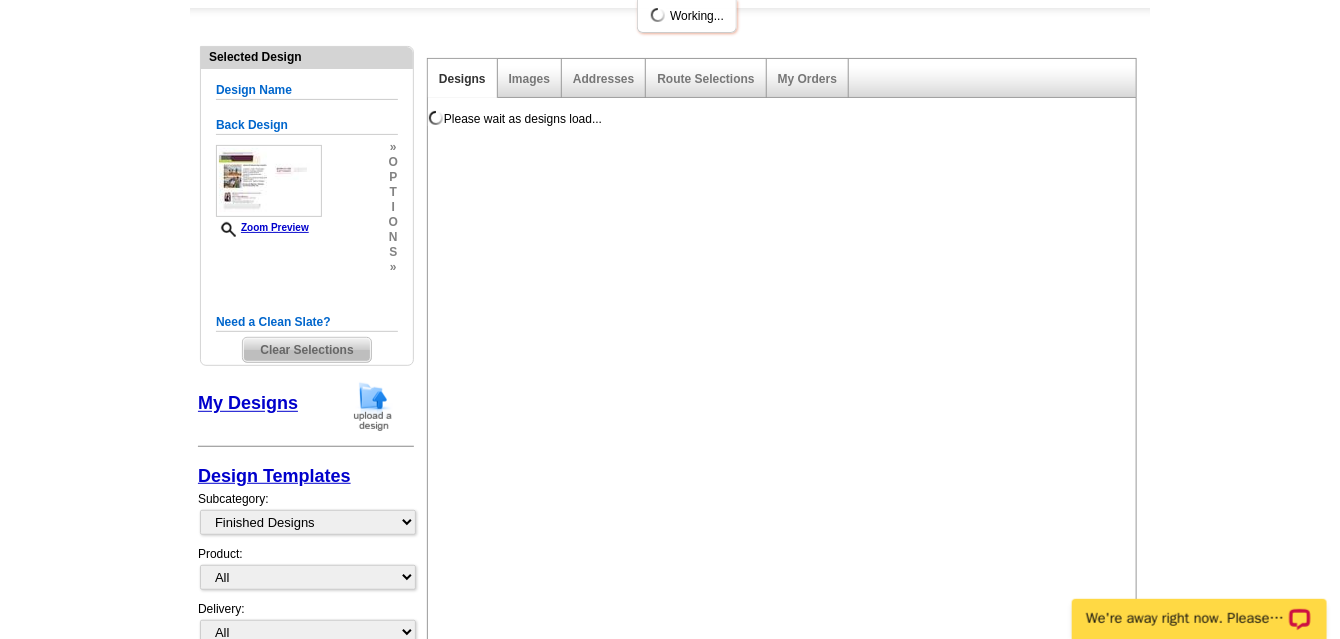 scroll, scrollTop: 0, scrollLeft: 0, axis: both 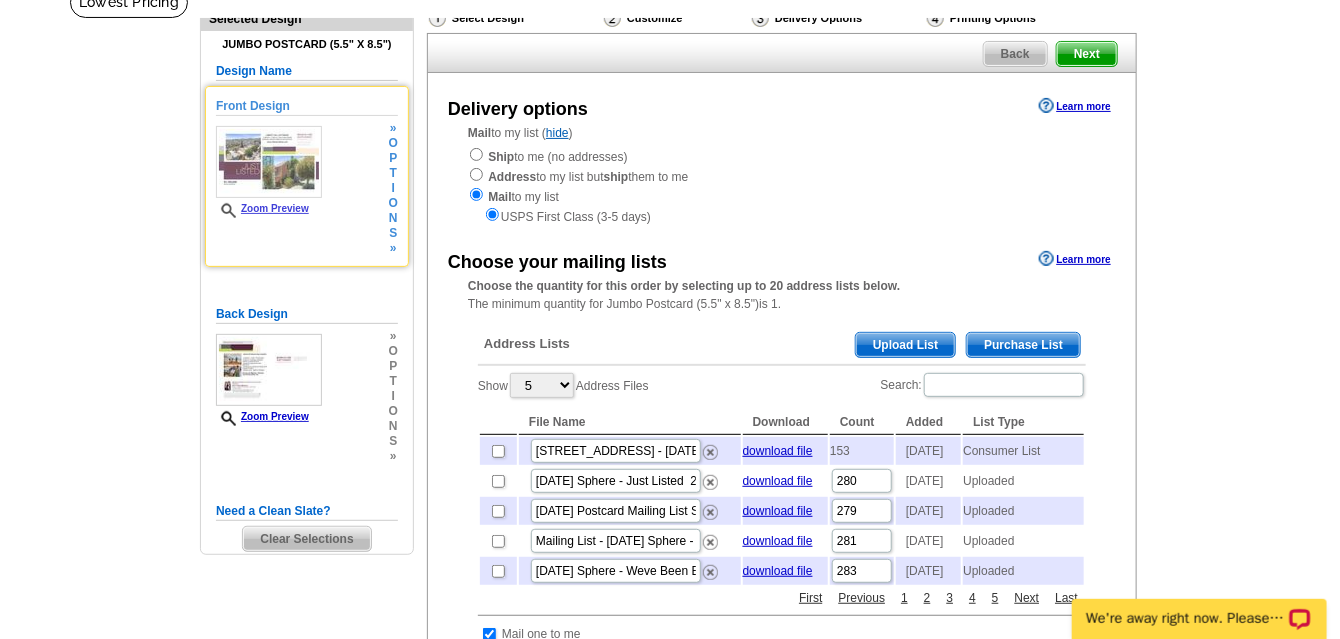 click at bounding box center (269, 162) 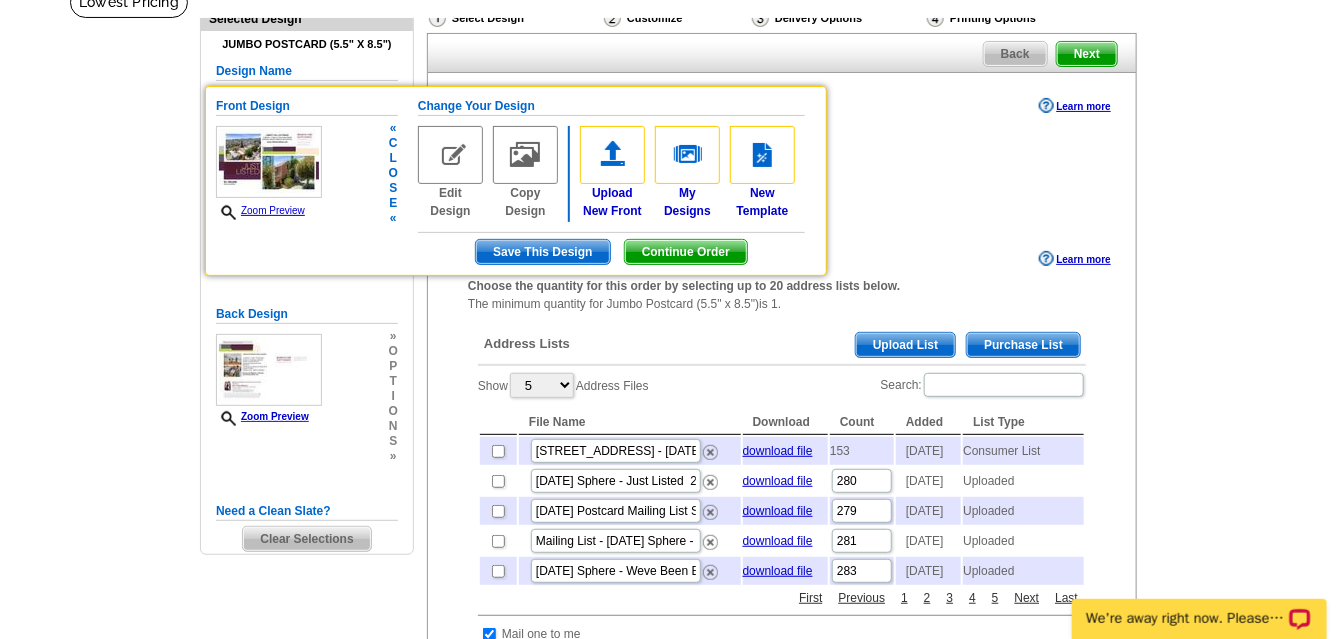 click on "Zoom Preview" at bounding box center [269, 211] 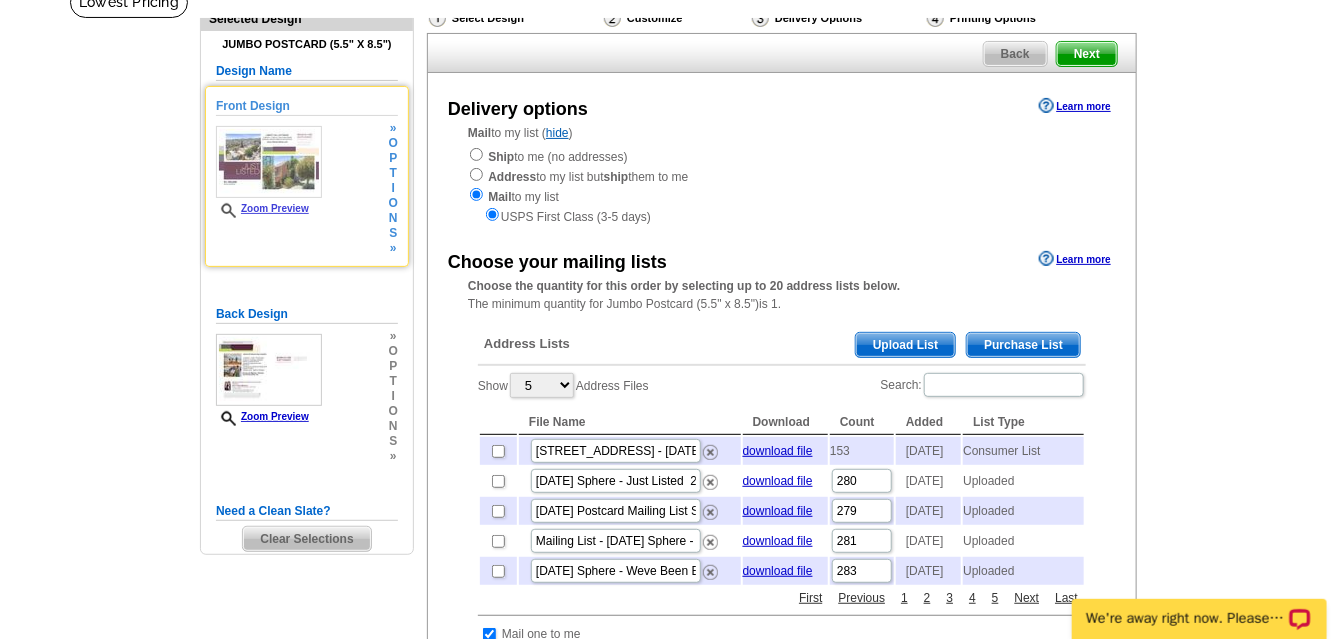 click on "Zoom Preview" at bounding box center [262, 208] 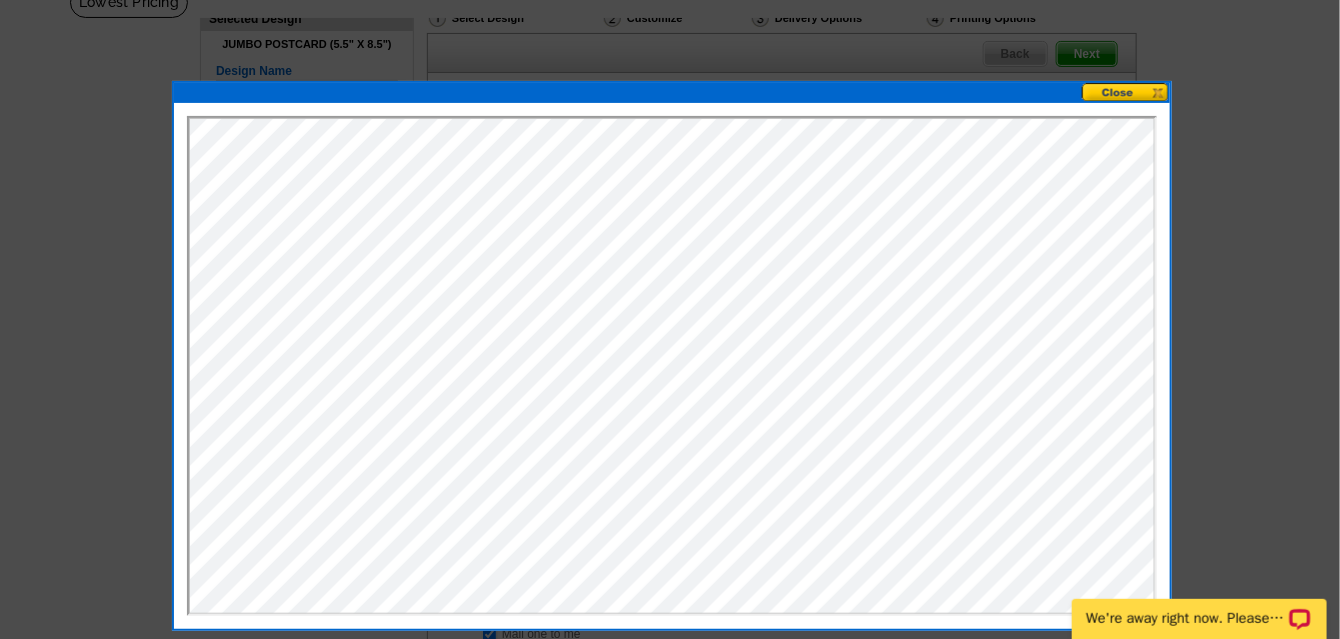scroll, scrollTop: 0, scrollLeft: 0, axis: both 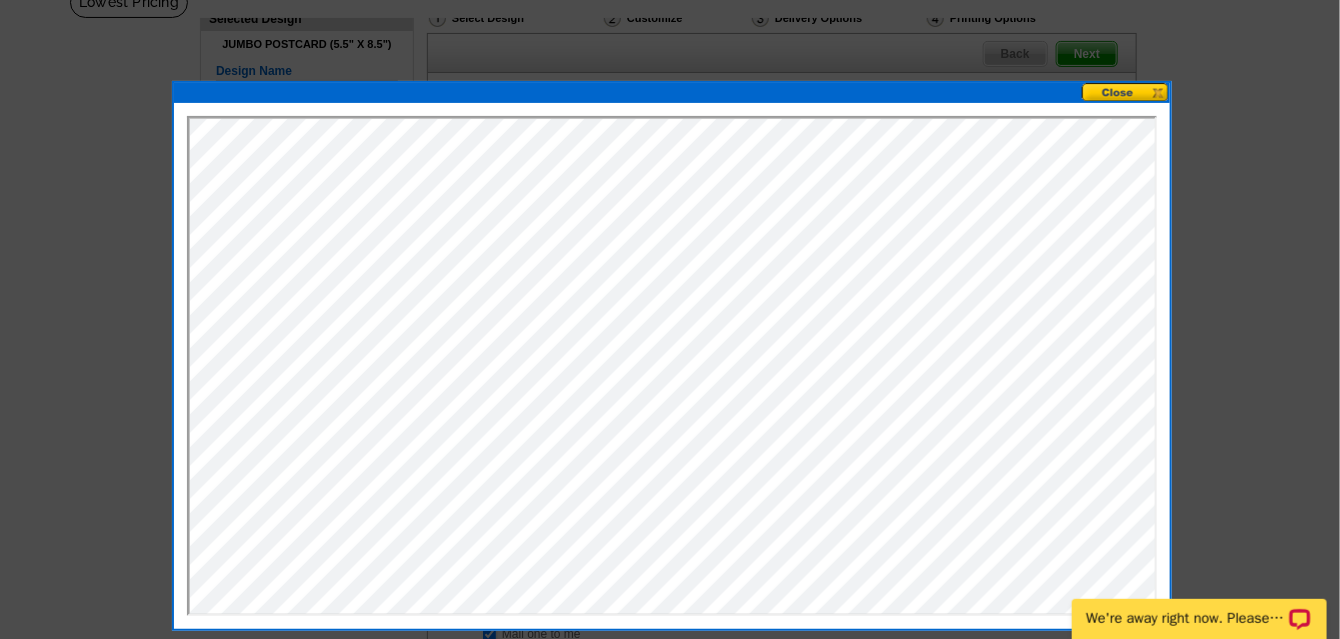 click at bounding box center (1126, 92) 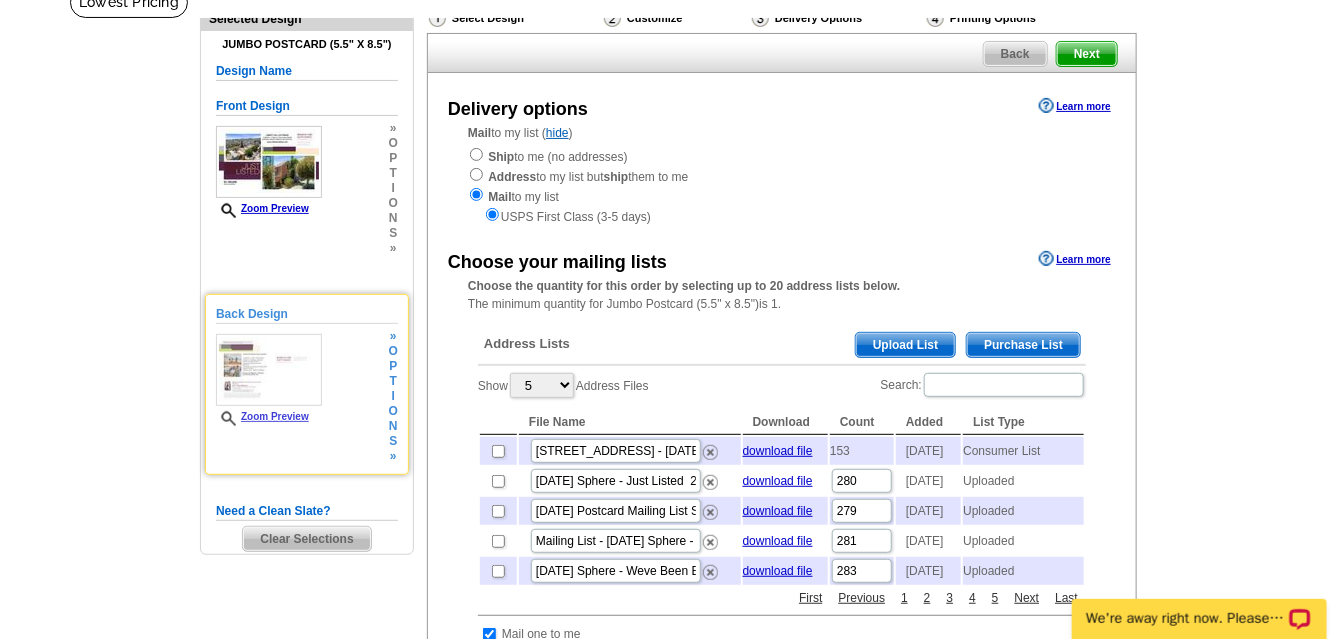 click at bounding box center (269, 370) 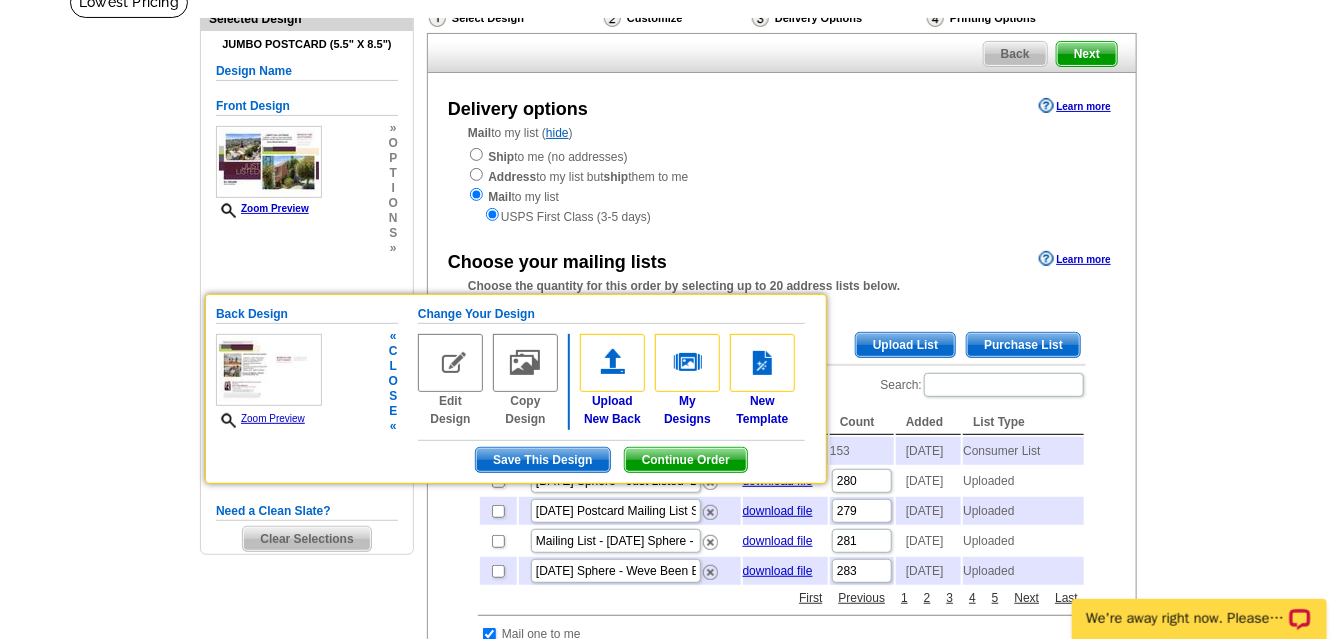 click on "Zoom Preview" at bounding box center [260, 418] 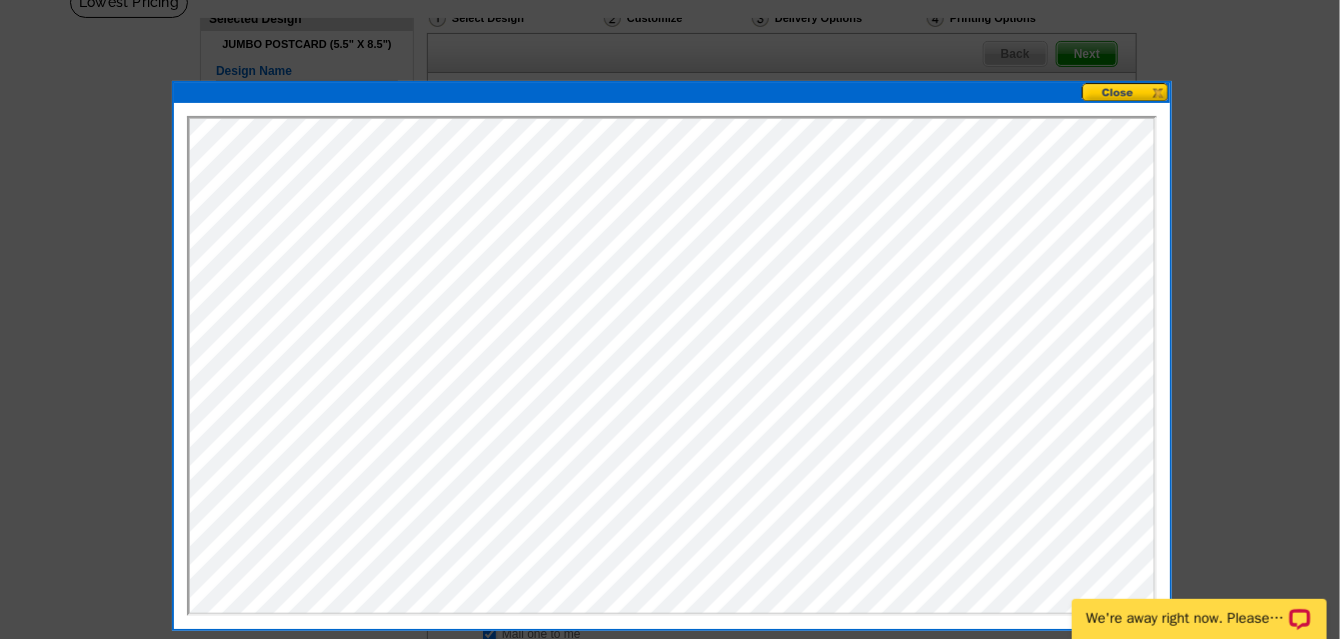 scroll, scrollTop: 0, scrollLeft: 0, axis: both 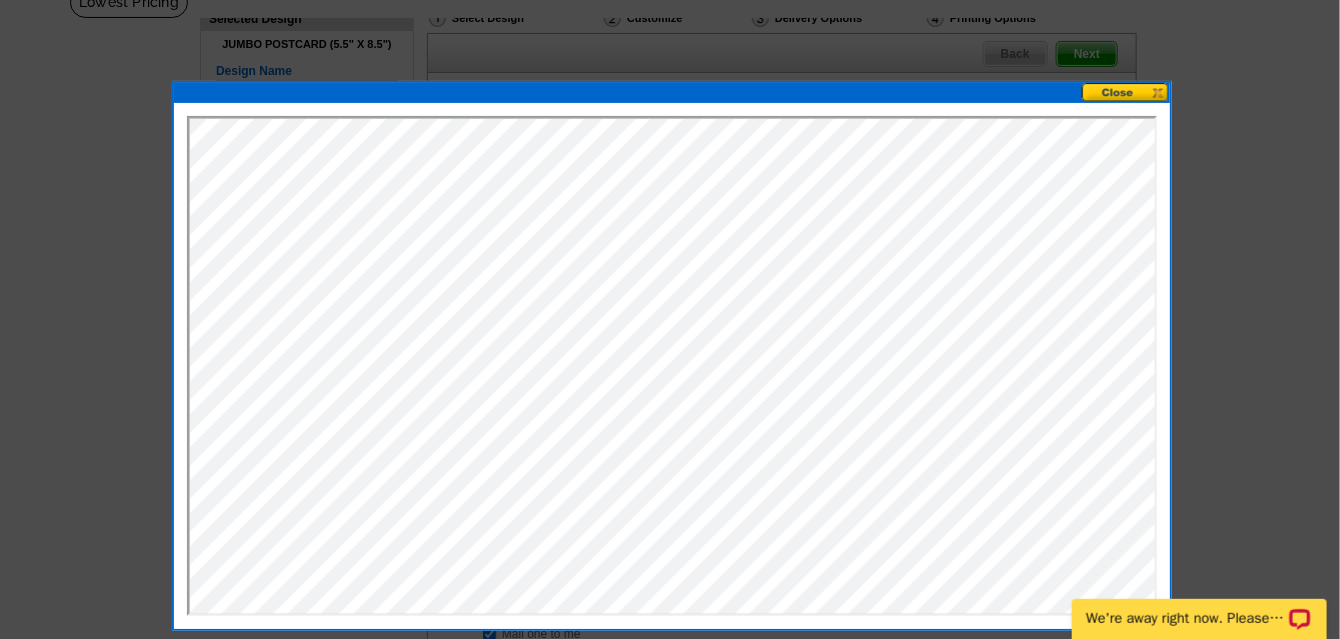 click at bounding box center [1126, 92] 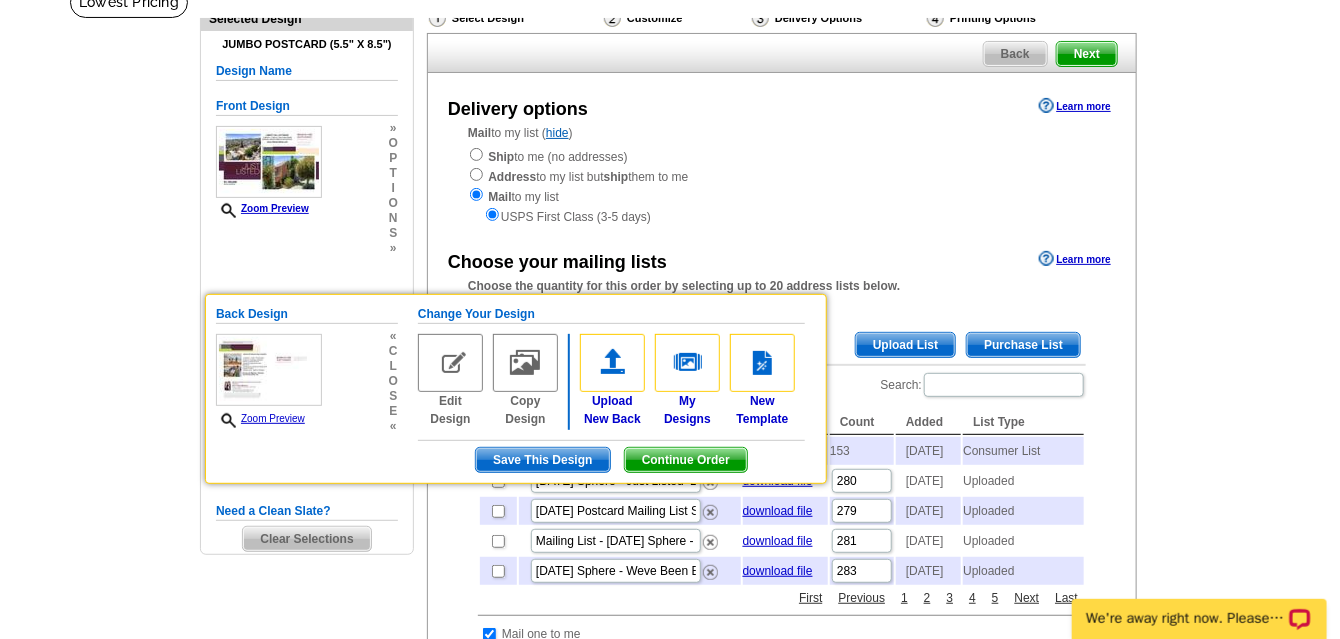 click on "Need Help? call 800-260-5887,  chat  with support, or have our designers make something custom just for you!
Got it, no need for the selection guide next time.
Show Results
Selected Design
Jumbo Postcard (5.5" x 8.5")
Design Name
Front Design
Zoom Preview
» o p t i o n s »
Change Your Design
Edit Design" at bounding box center (670, 639) 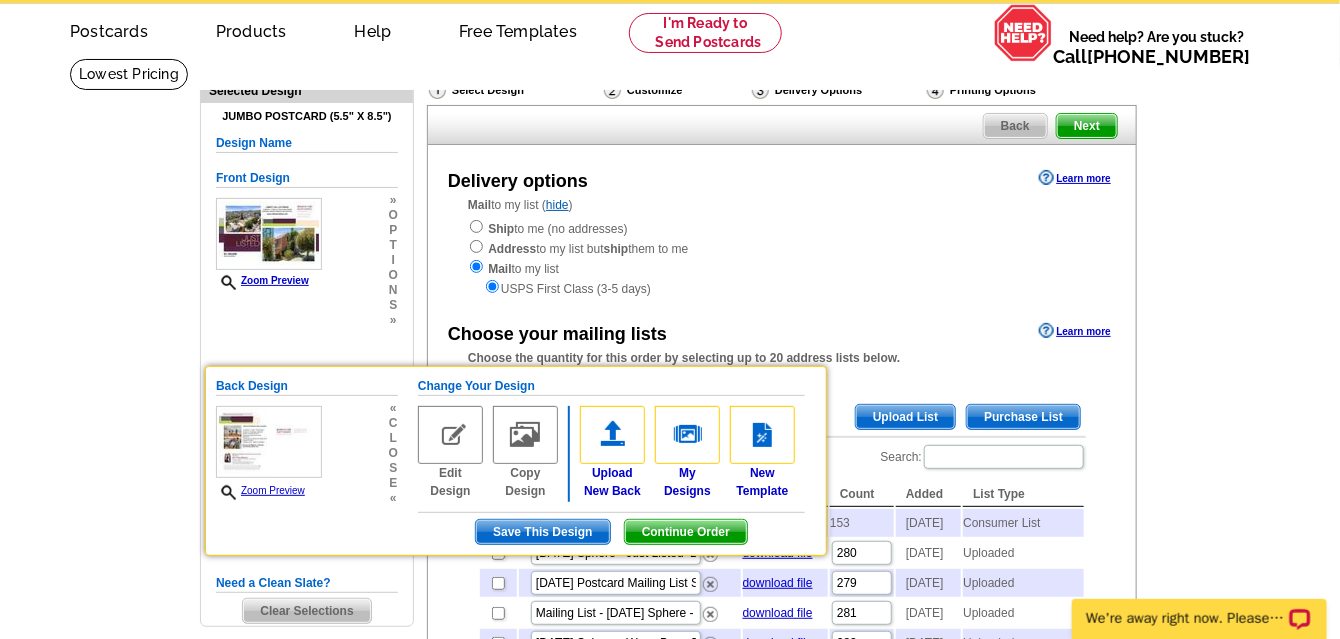 scroll, scrollTop: 73, scrollLeft: 0, axis: vertical 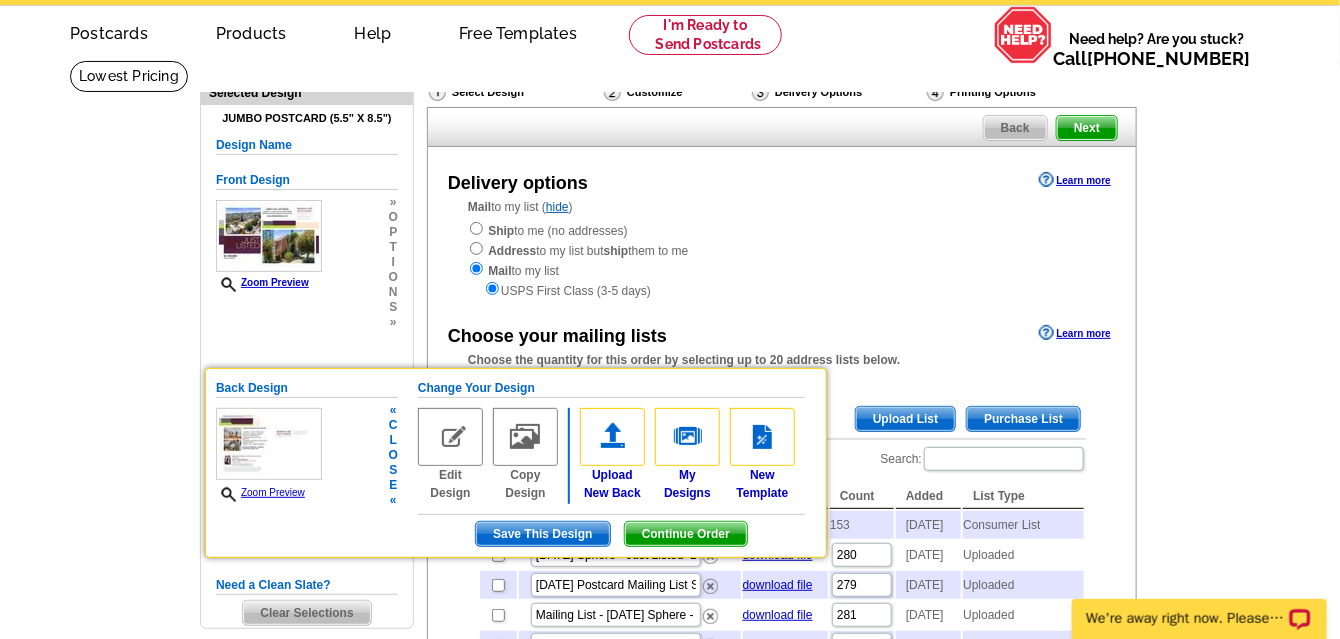 click on "Continue Order" at bounding box center [686, 534] 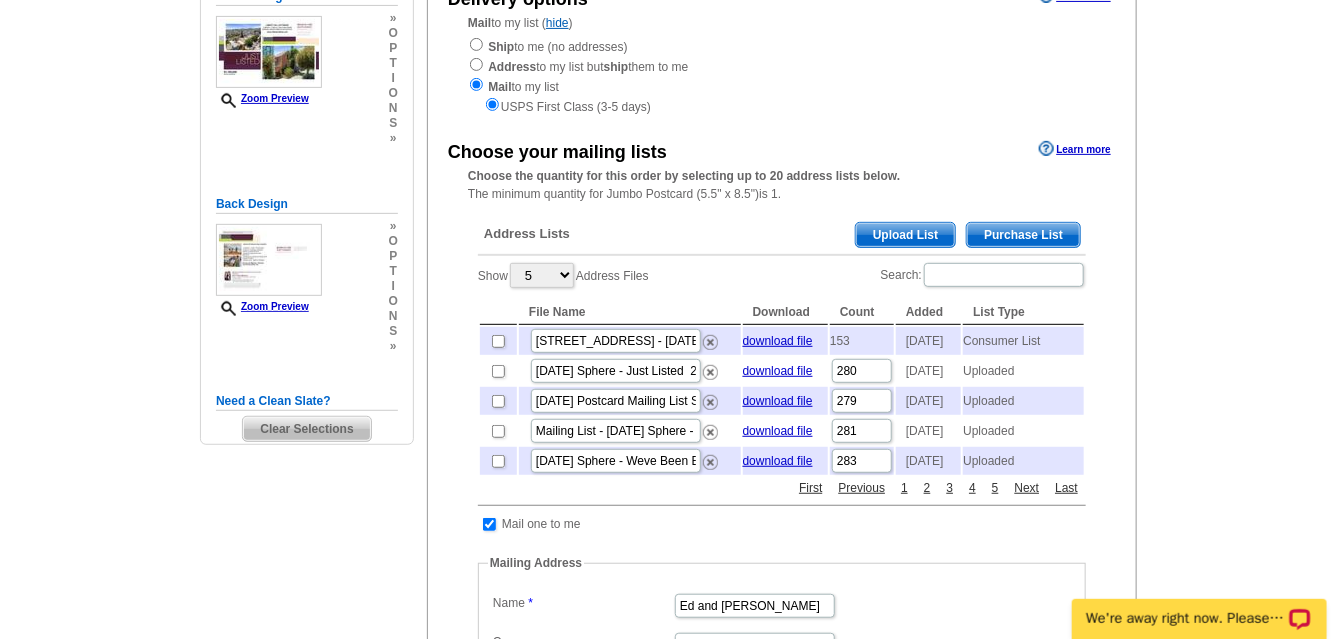 scroll, scrollTop: 259, scrollLeft: 0, axis: vertical 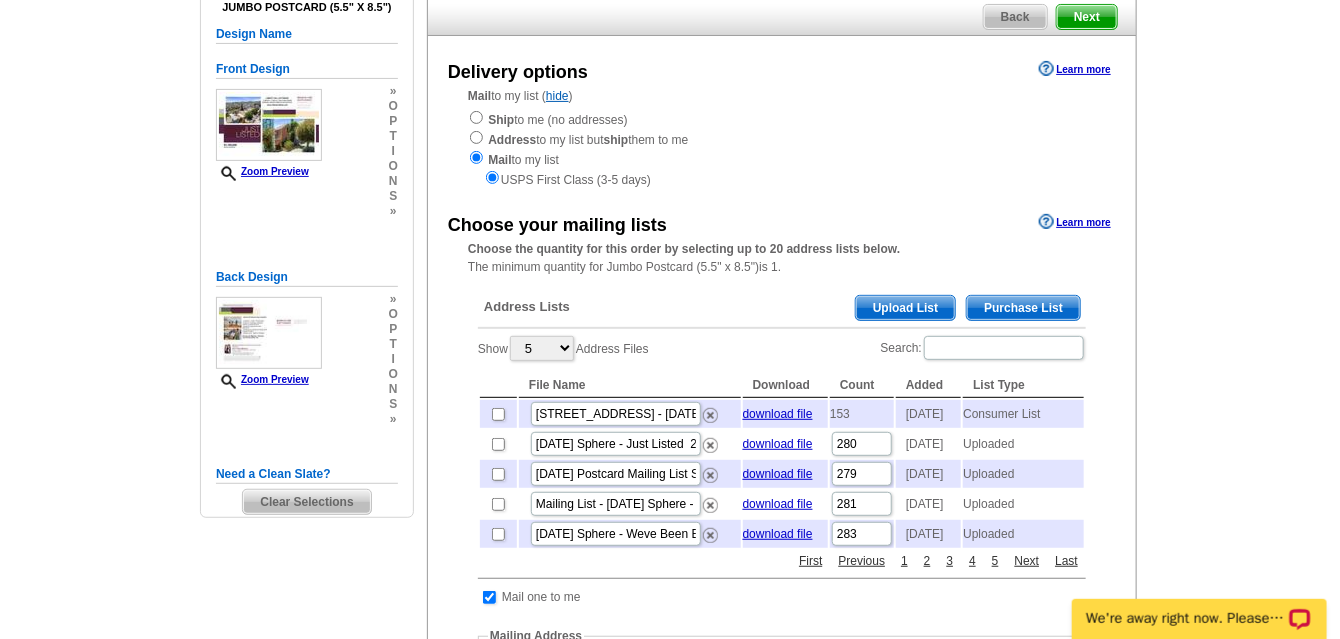 click on "Upload List" at bounding box center (905, 308) 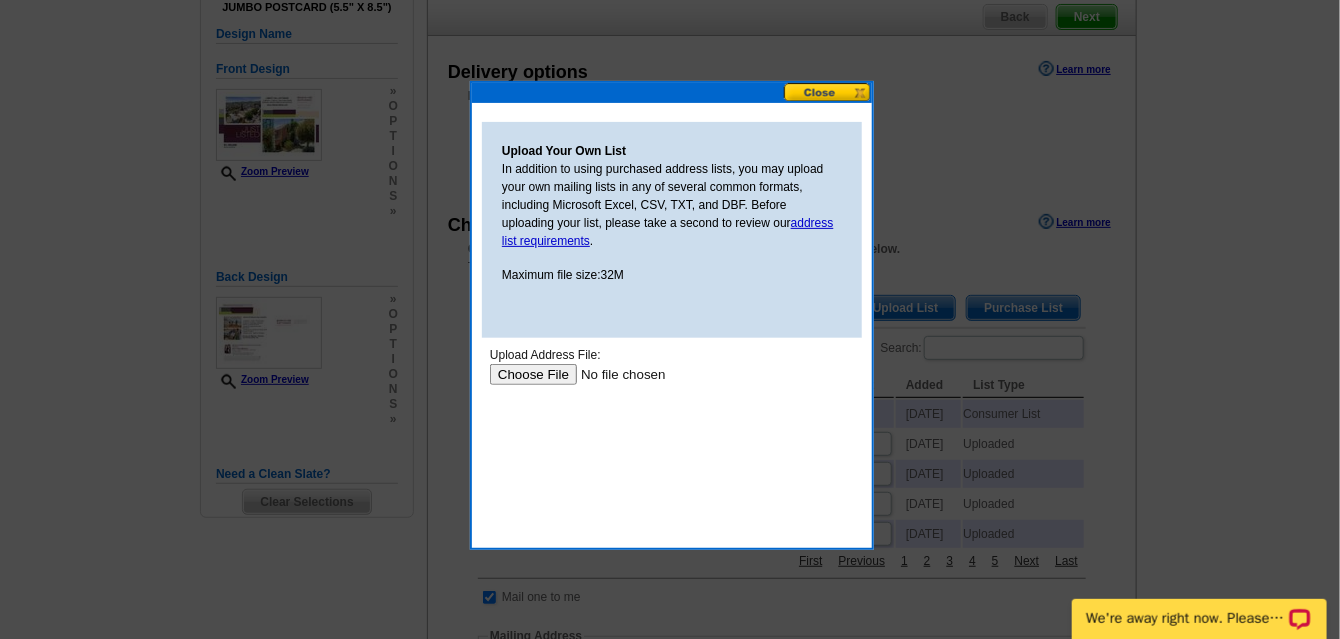 scroll, scrollTop: 0, scrollLeft: 0, axis: both 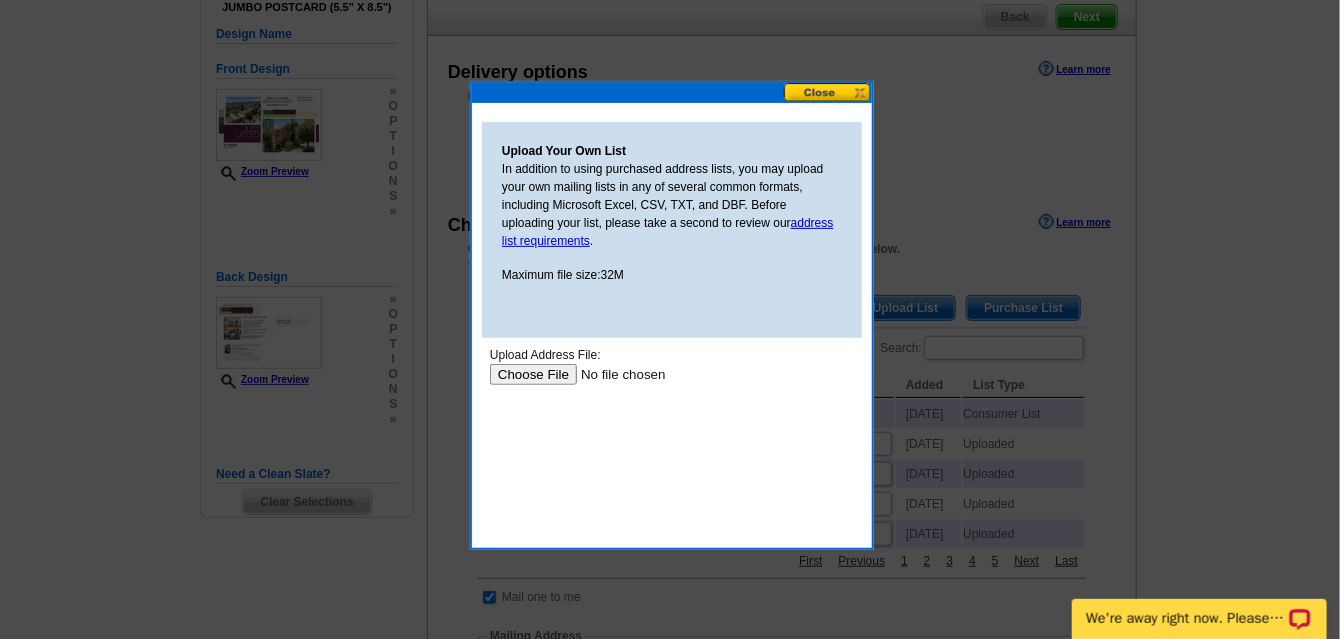 click at bounding box center (615, 373) 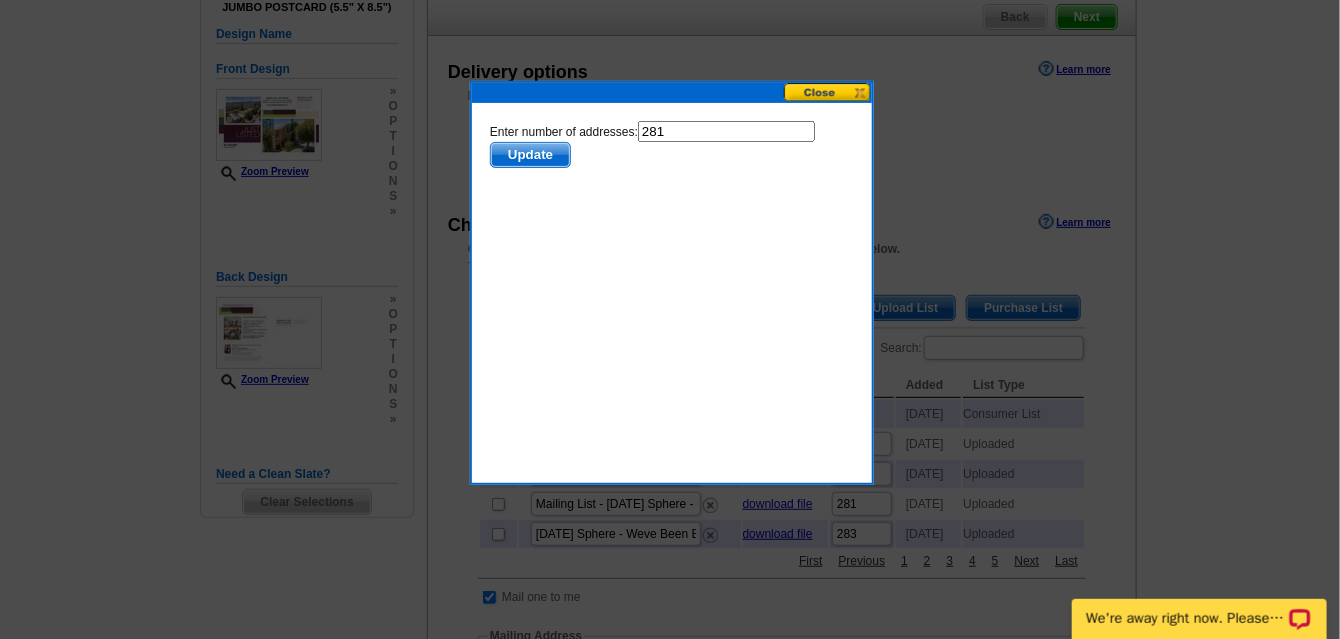 scroll, scrollTop: 0, scrollLeft: 0, axis: both 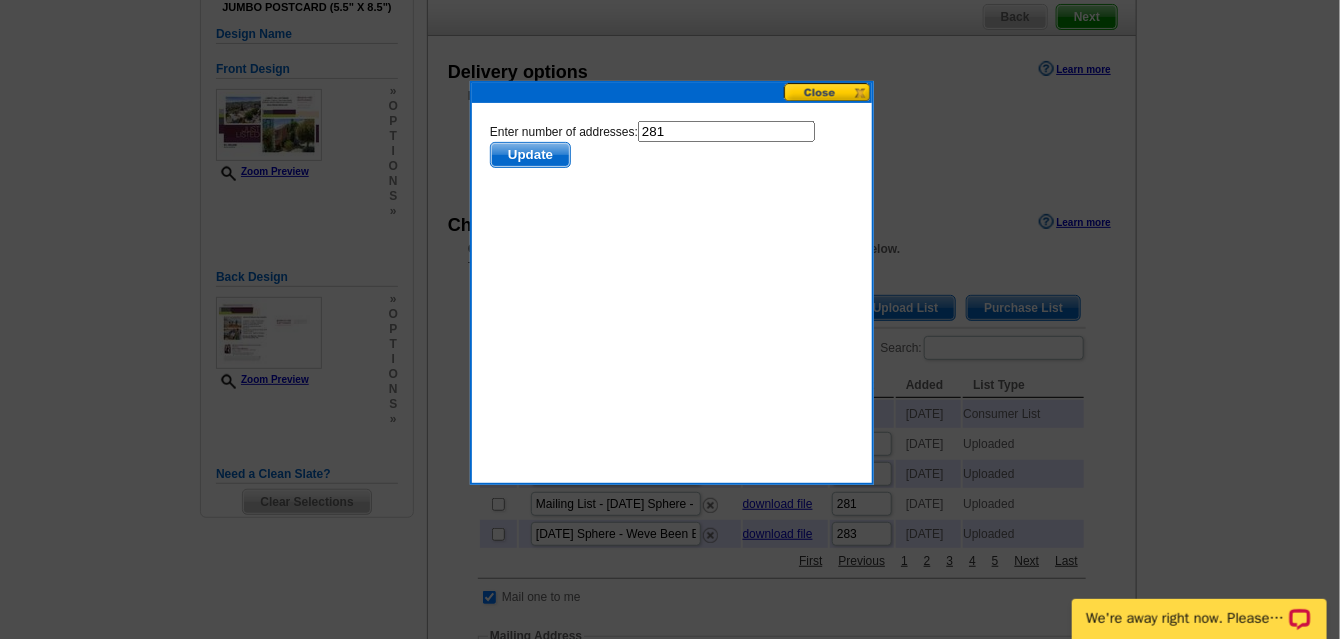 click on "Update" at bounding box center [529, 154] 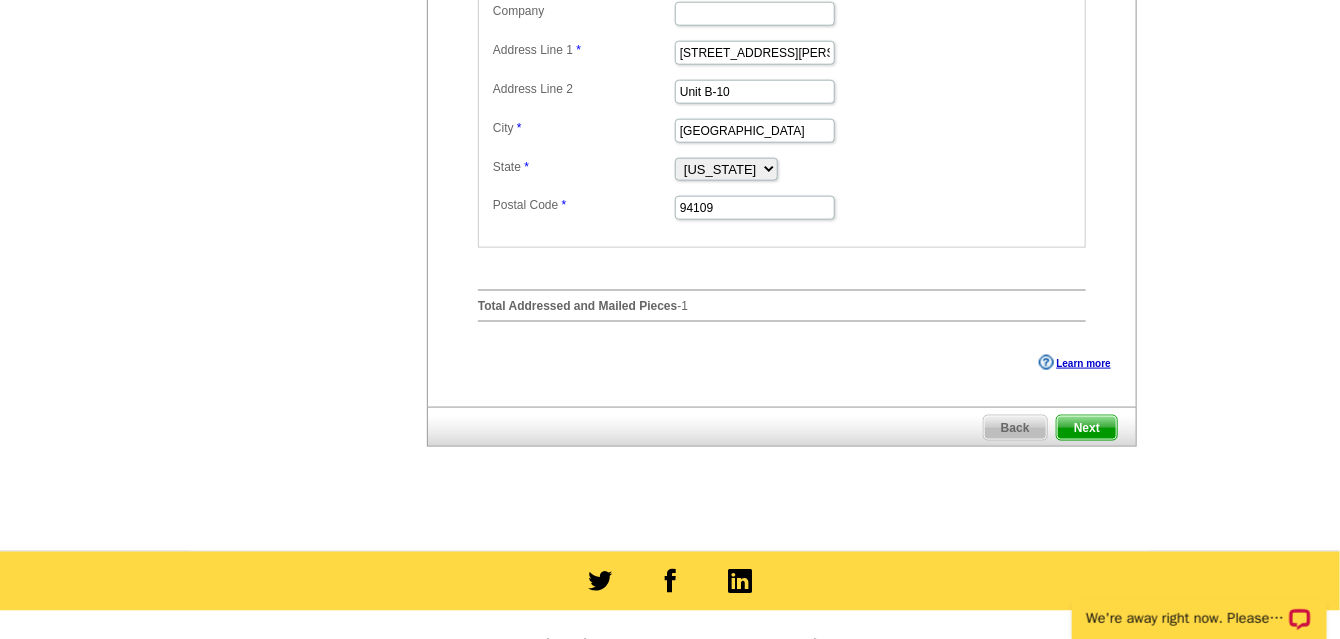 scroll, scrollTop: 888, scrollLeft: 0, axis: vertical 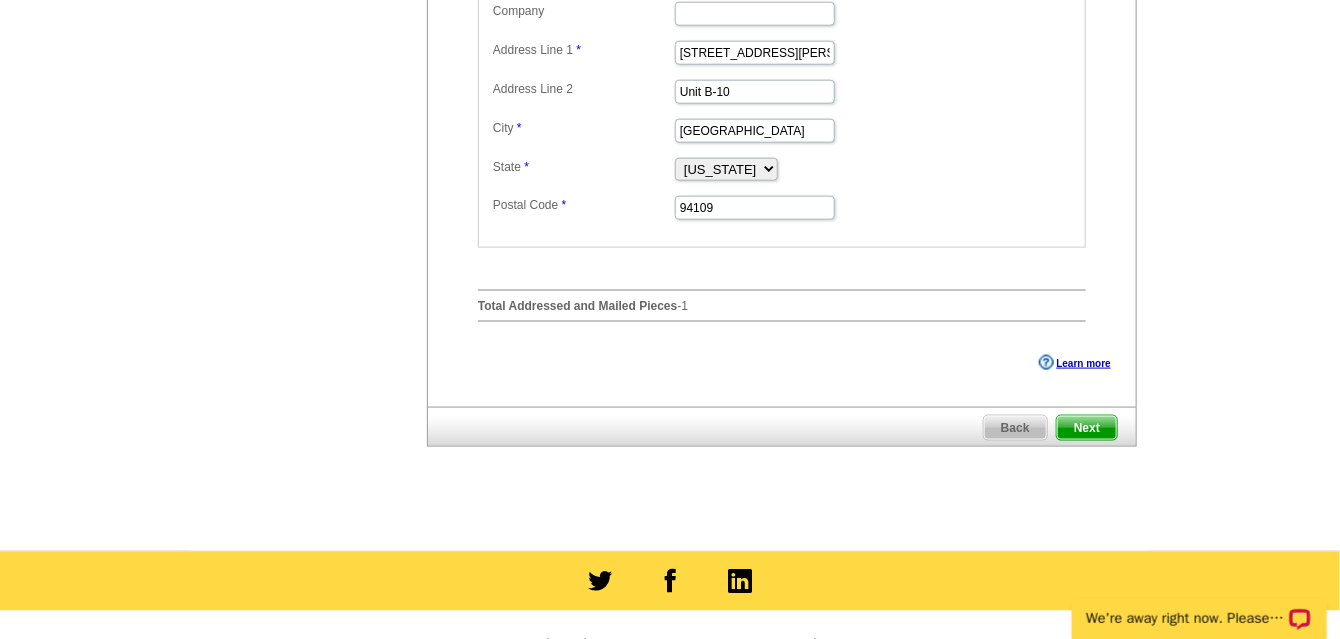 click on "Next" at bounding box center (1087, 428) 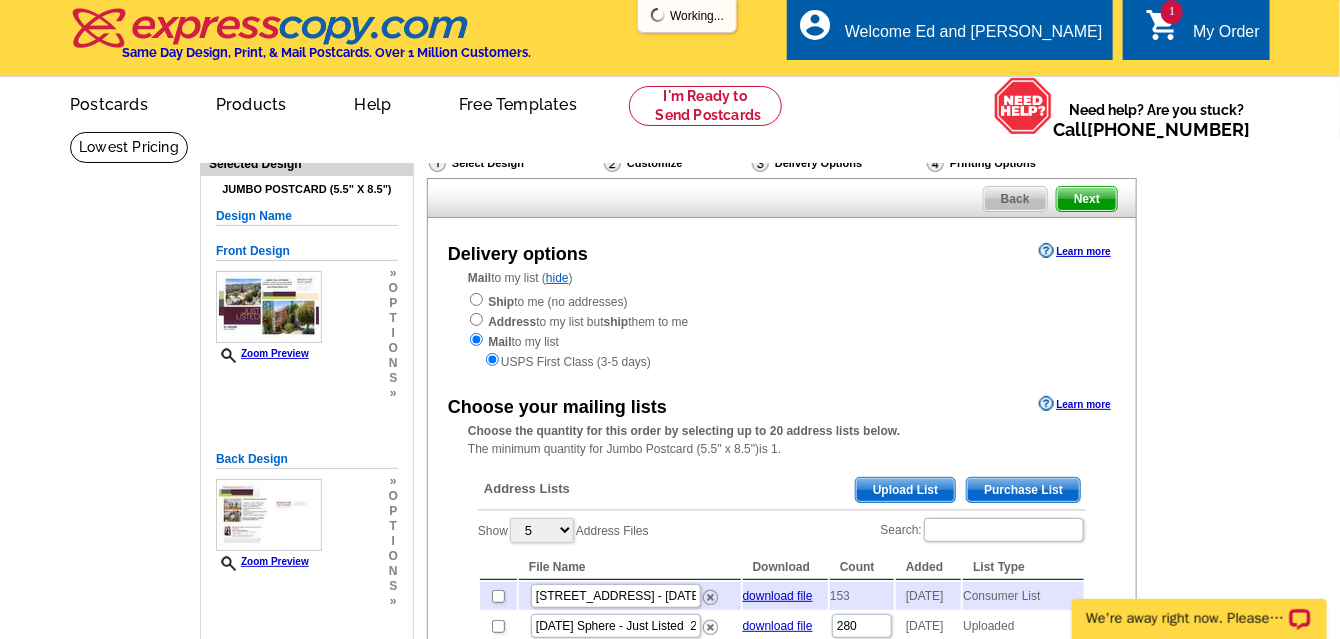 scroll, scrollTop: 0, scrollLeft: 0, axis: both 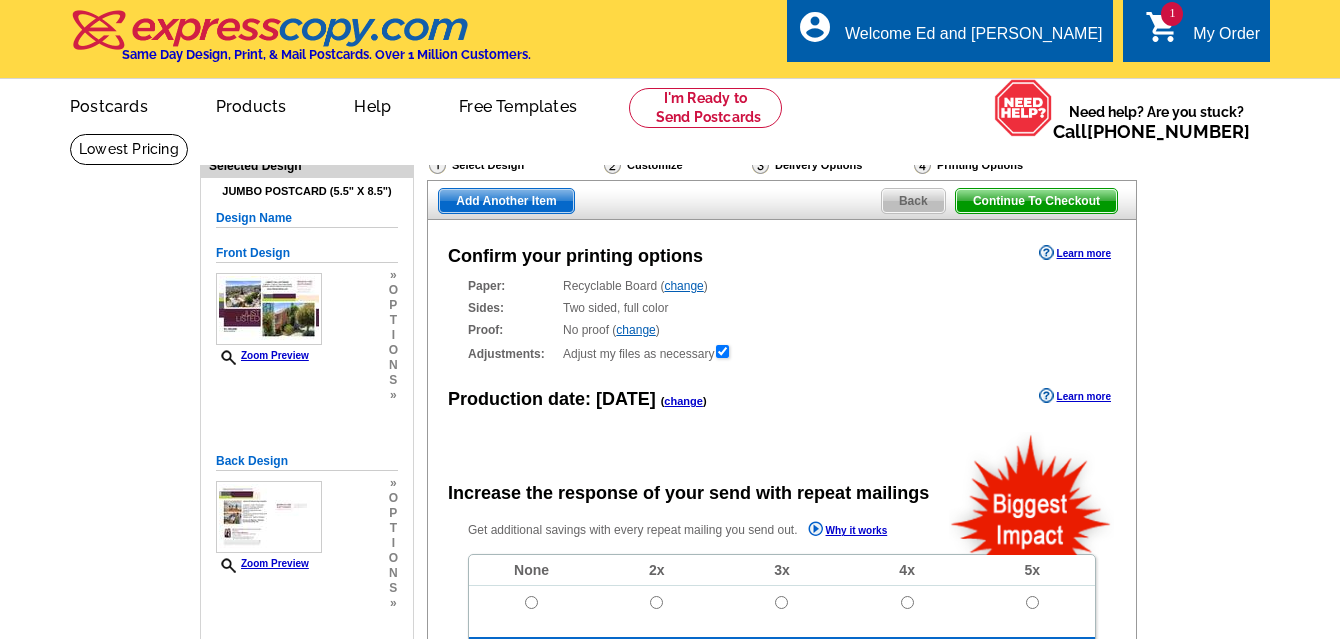 radio on "false" 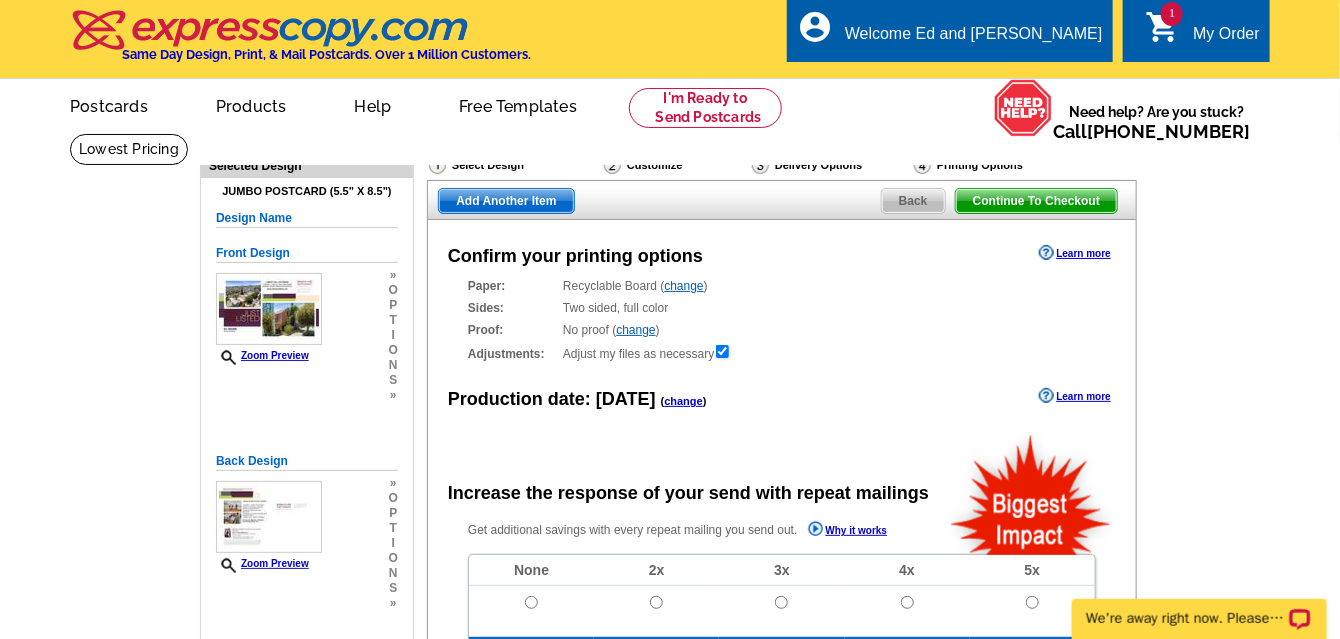 scroll, scrollTop: 0, scrollLeft: 0, axis: both 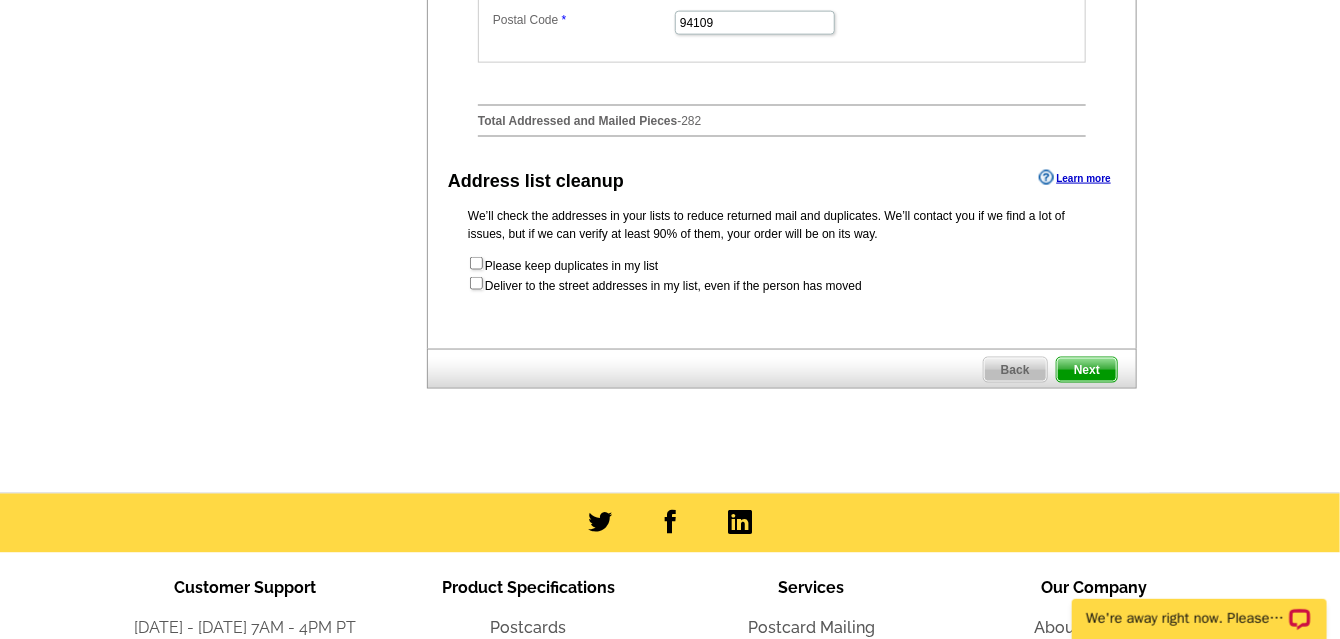 click on "Next" at bounding box center [1087, 370] 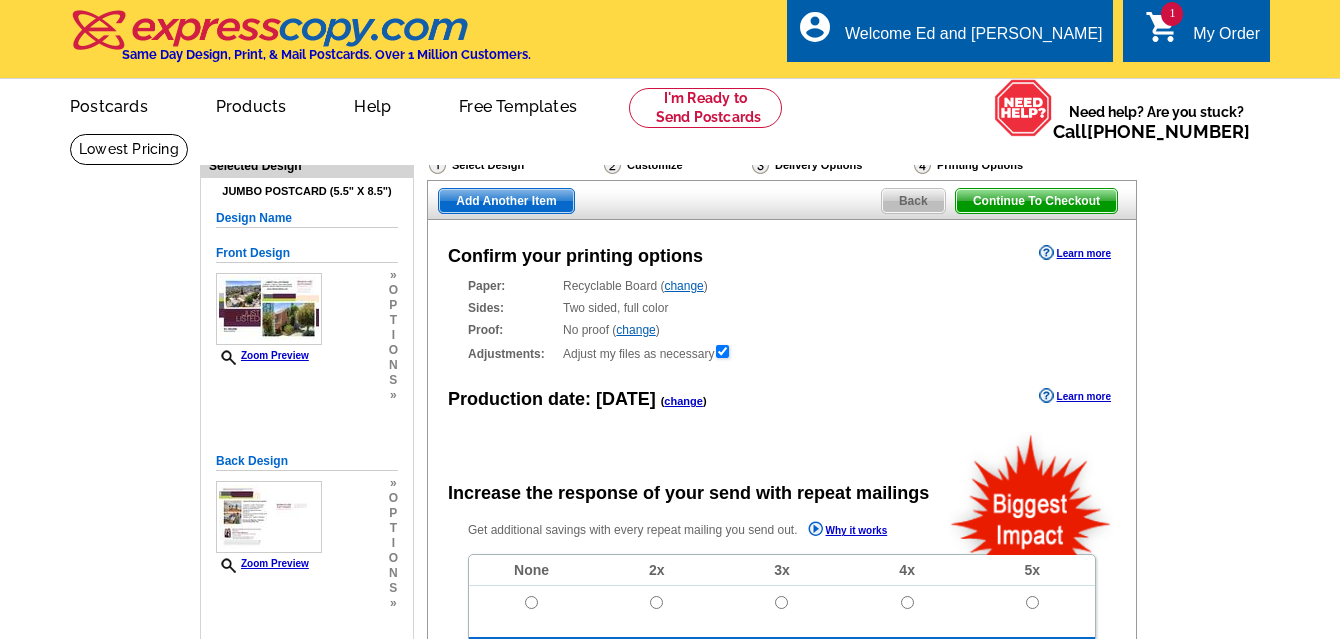 scroll, scrollTop: 0, scrollLeft: 0, axis: both 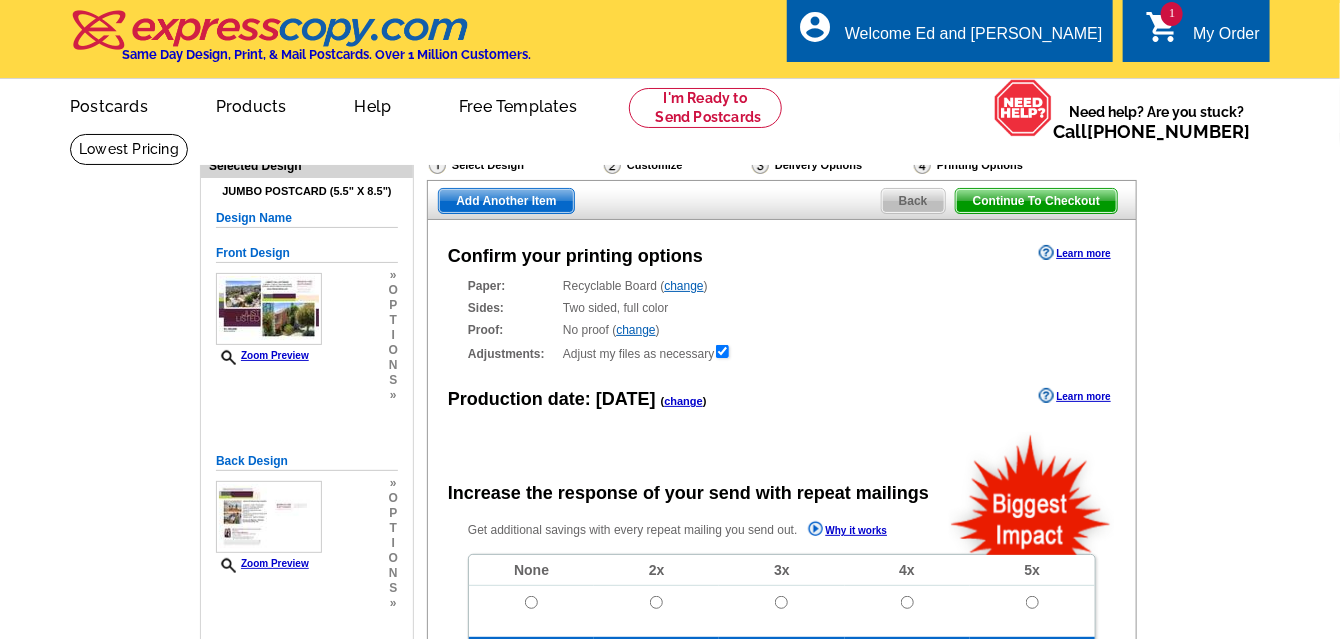 radio on "false" 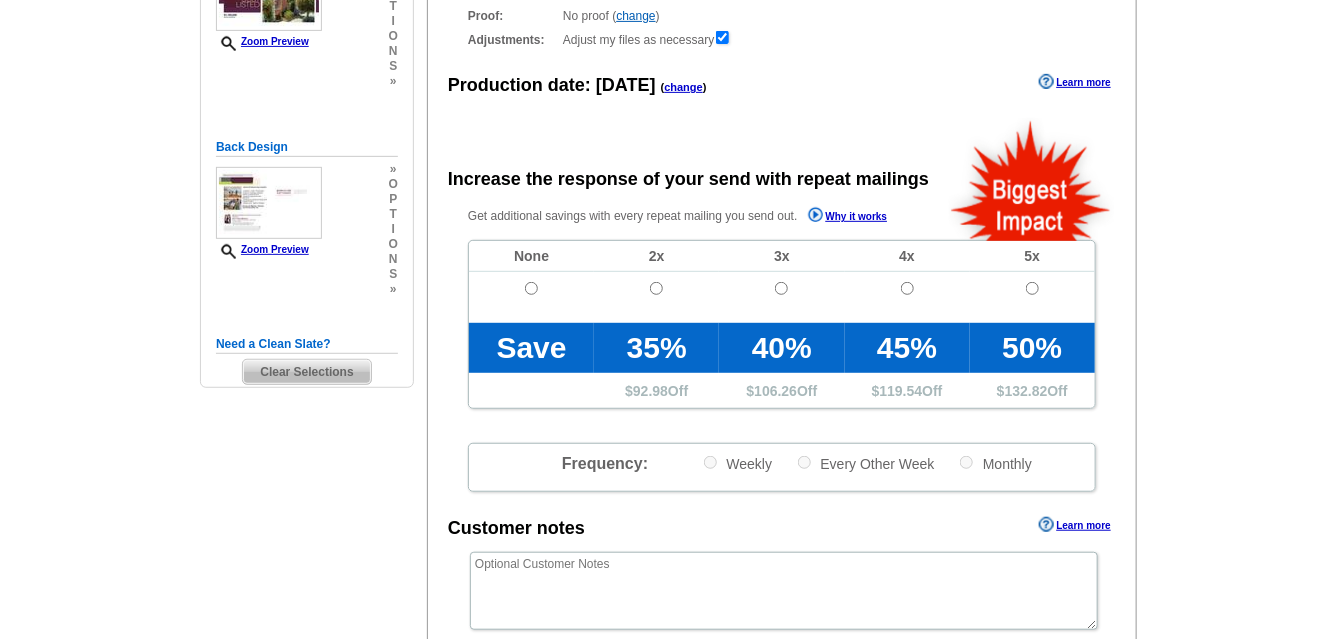scroll, scrollTop: 333, scrollLeft: 0, axis: vertical 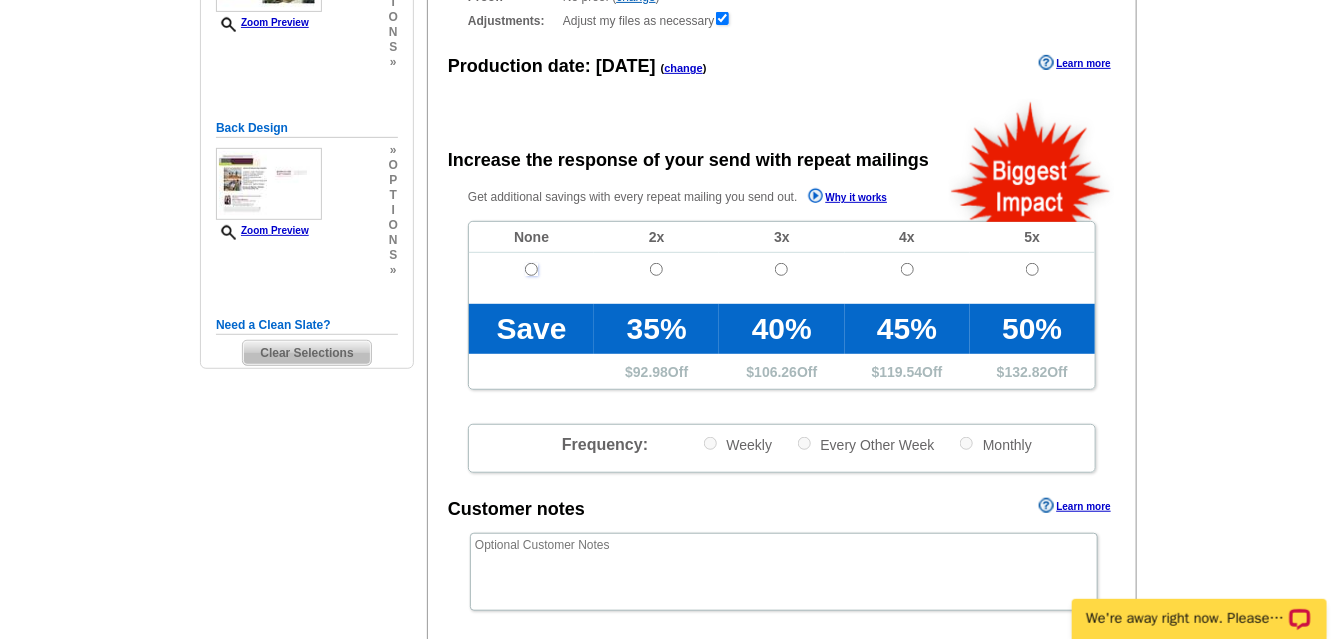 click at bounding box center [531, 269] 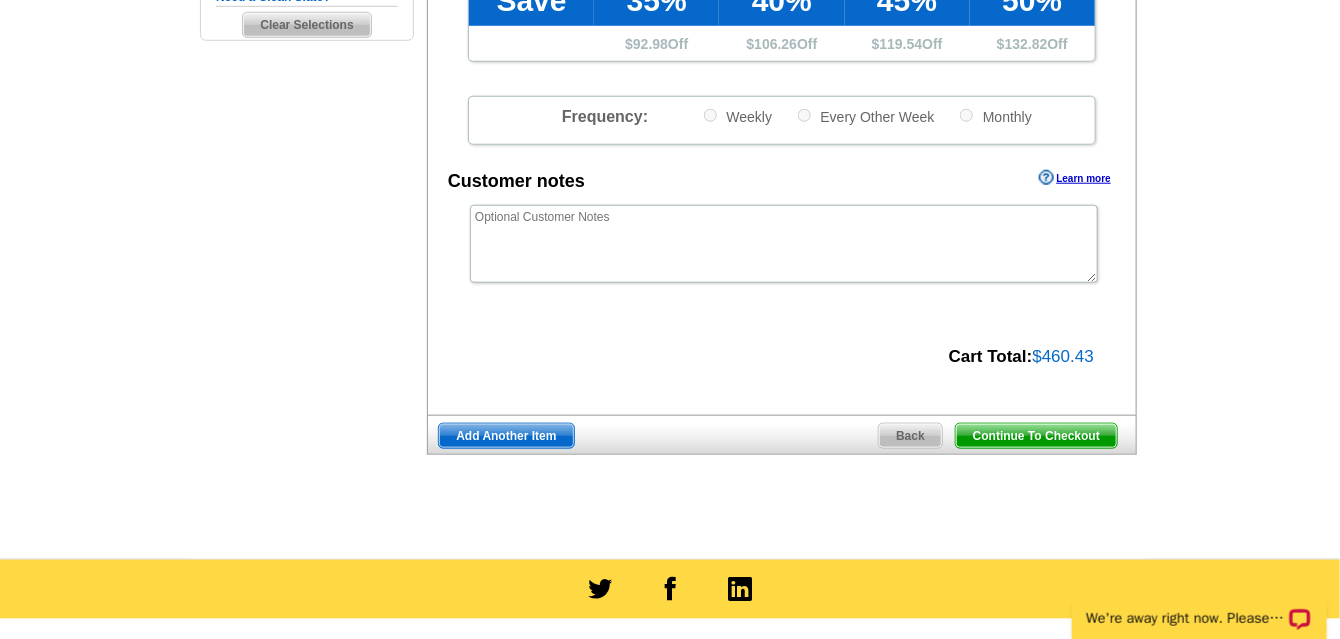 scroll, scrollTop: 666, scrollLeft: 0, axis: vertical 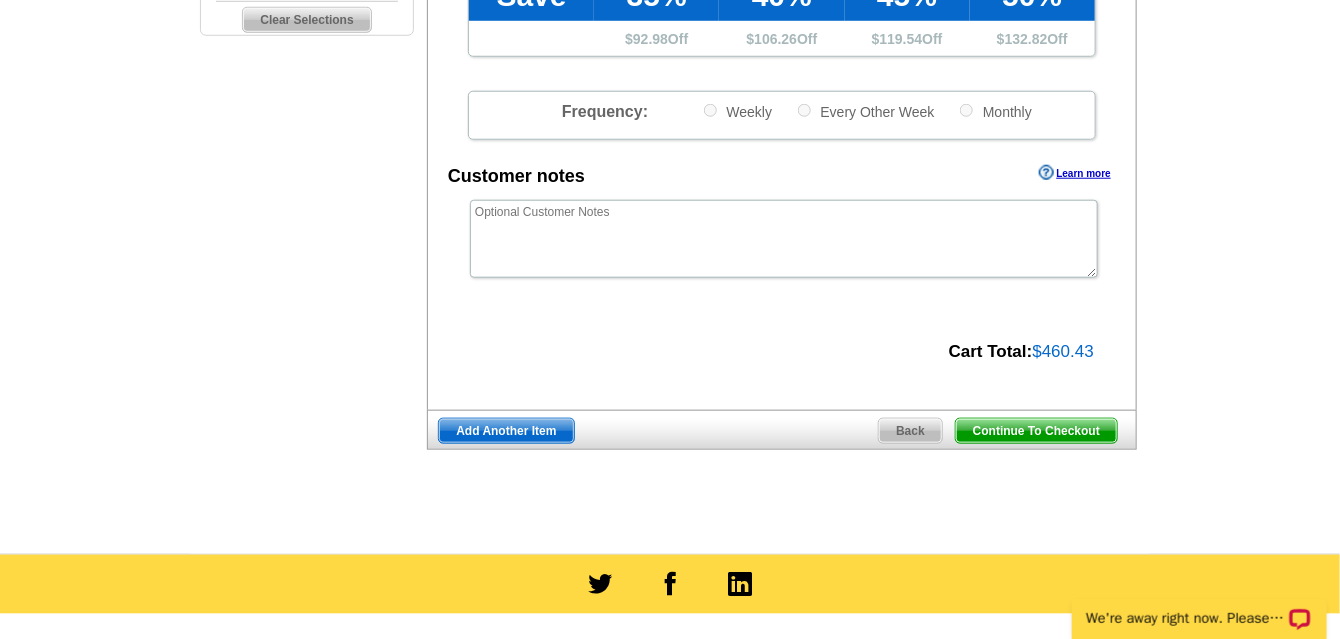 click on "Continue To Checkout" at bounding box center [1036, 431] 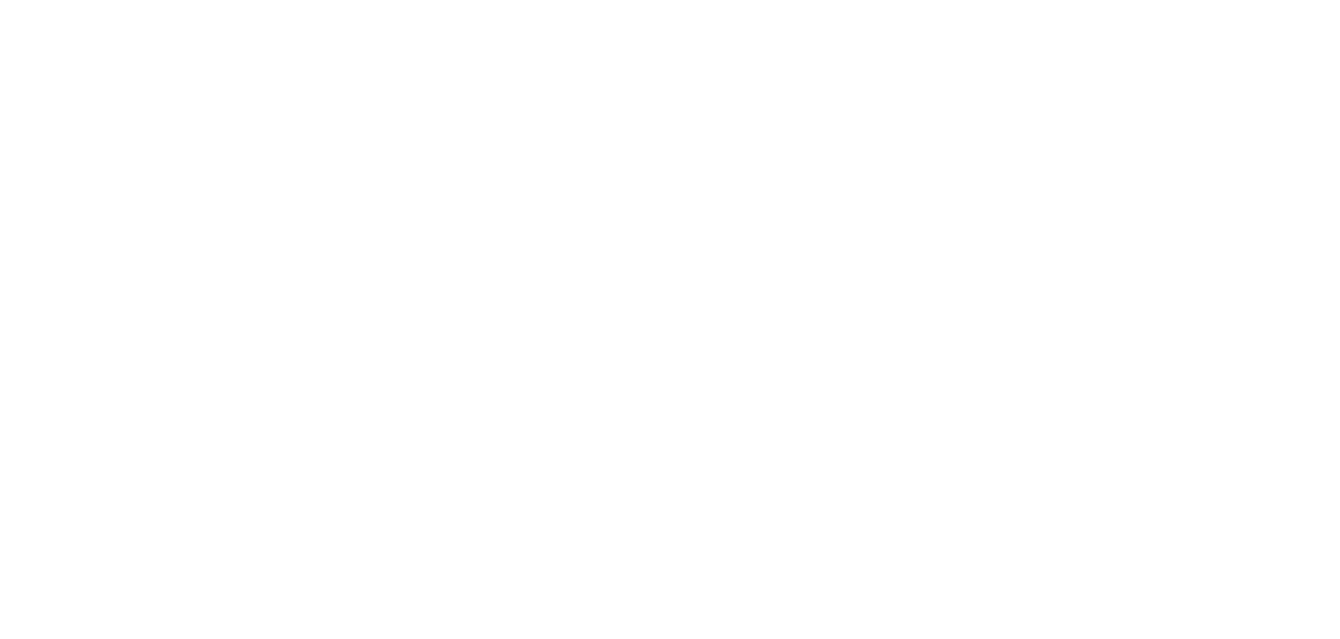 scroll, scrollTop: 0, scrollLeft: 0, axis: both 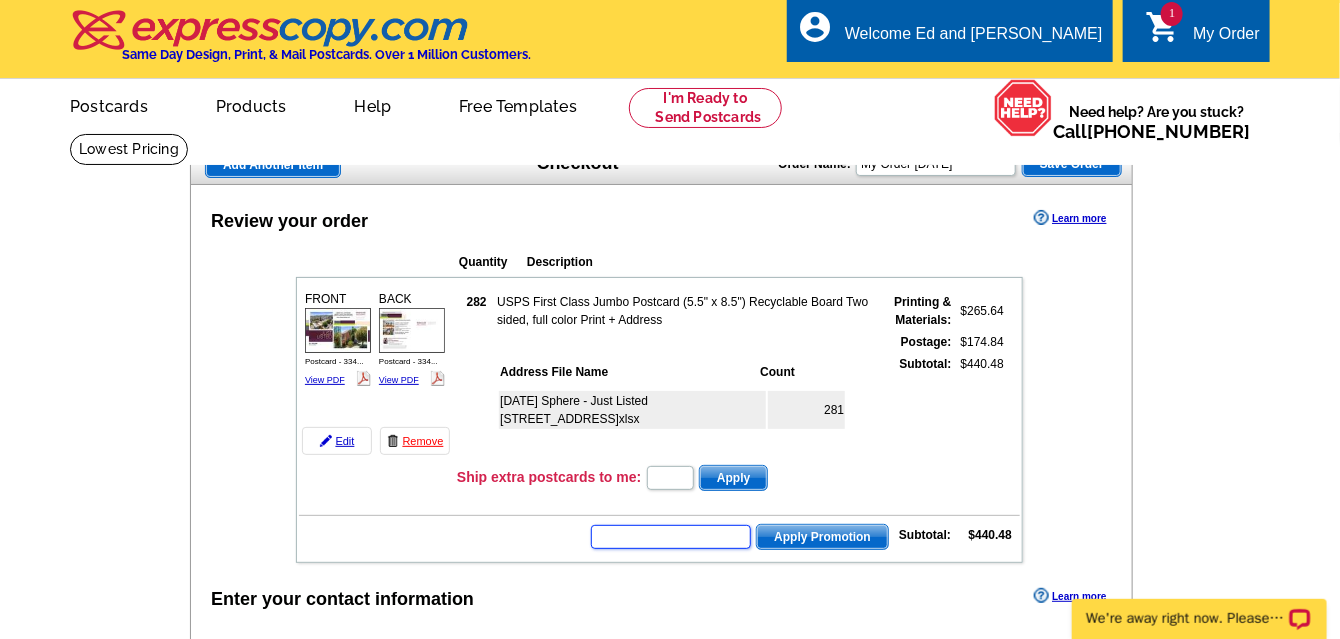 click at bounding box center [671, 537] 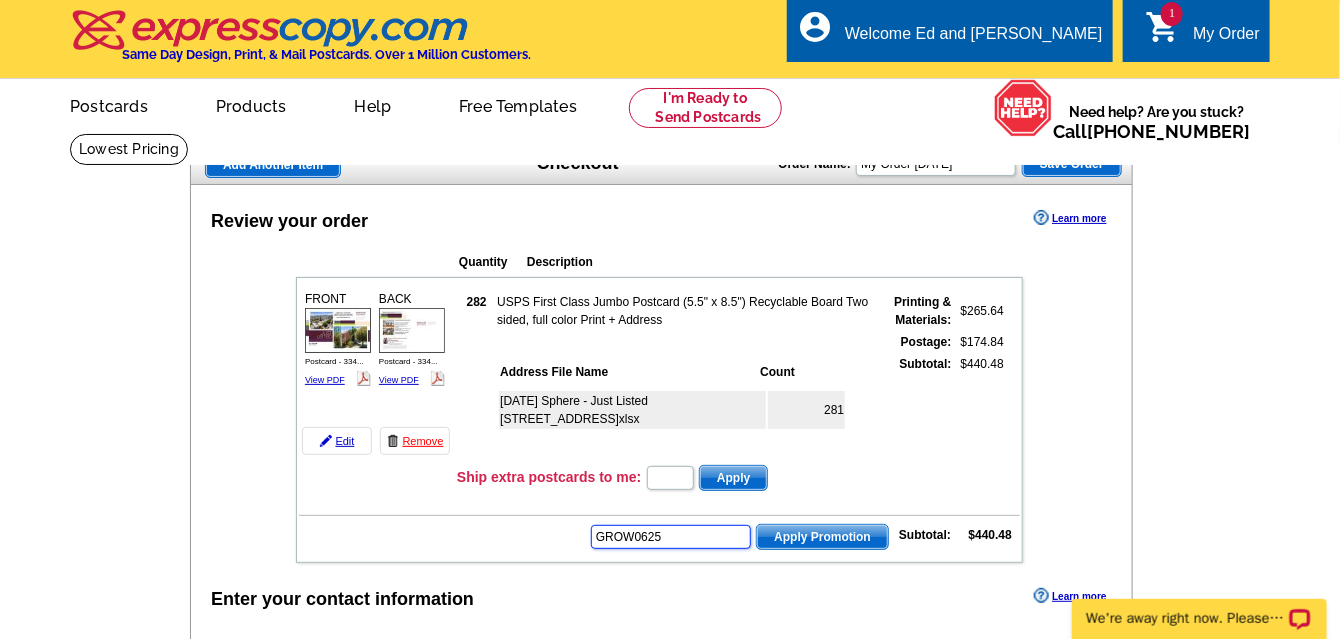 type on "GROW0625" 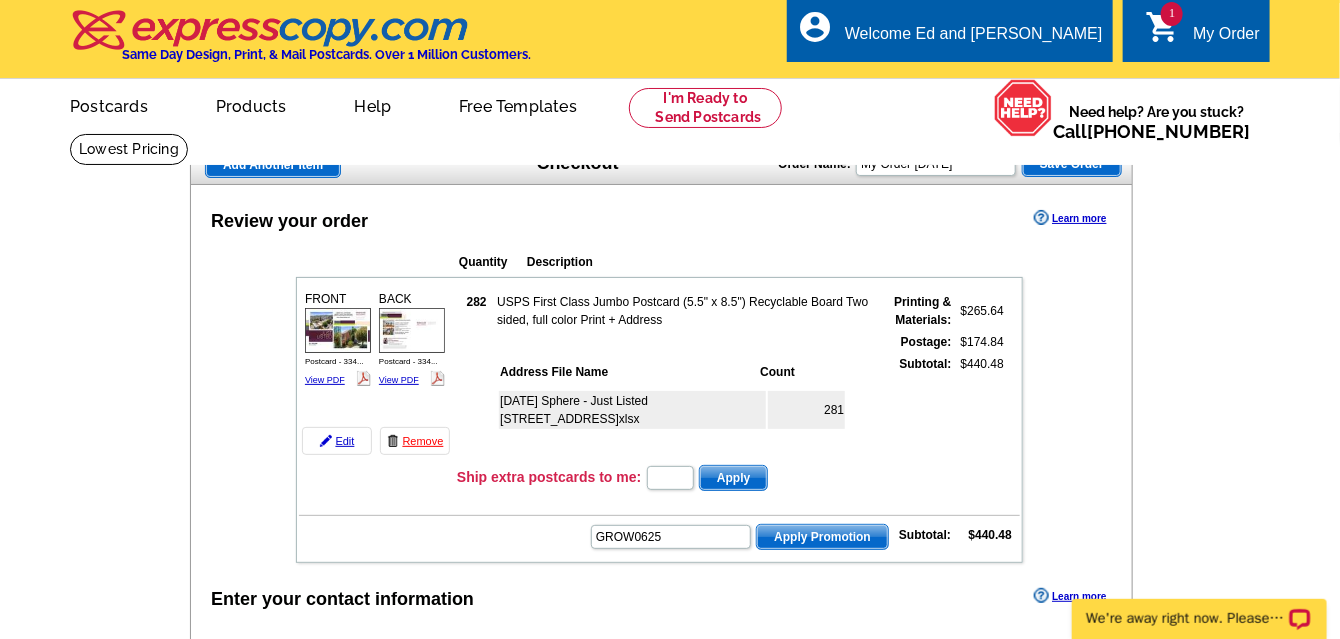 click on "Apply Promotion" at bounding box center [822, 537] 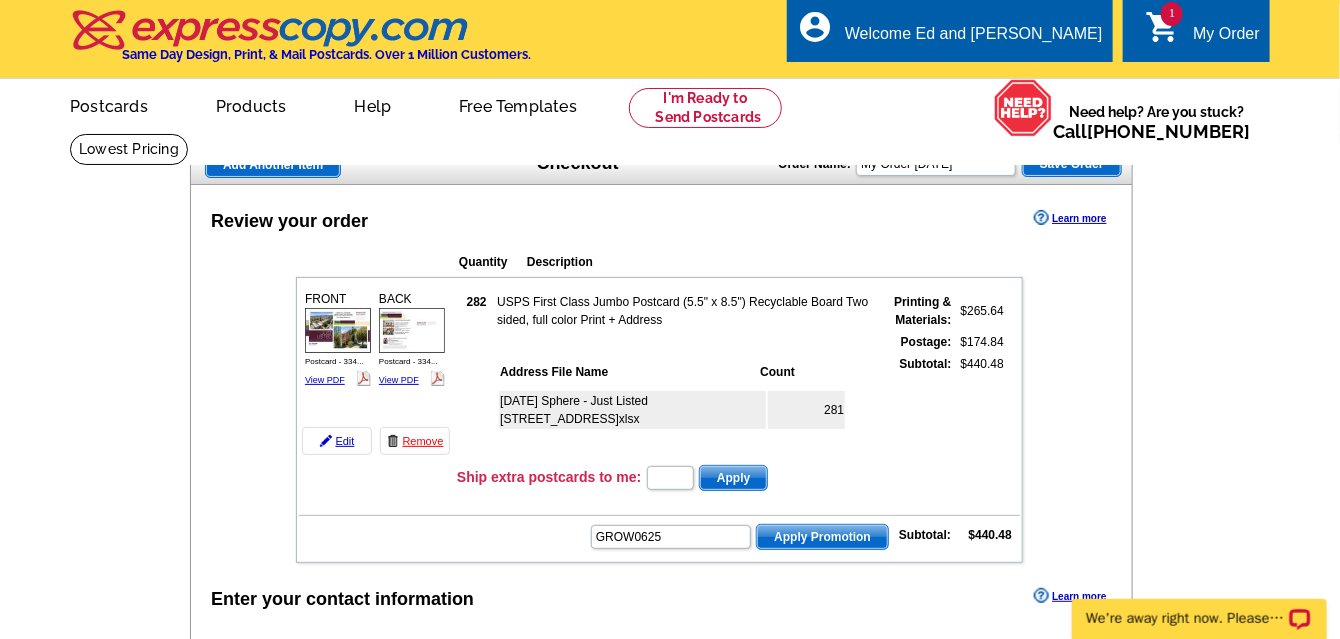 scroll, scrollTop: 0, scrollLeft: 0, axis: both 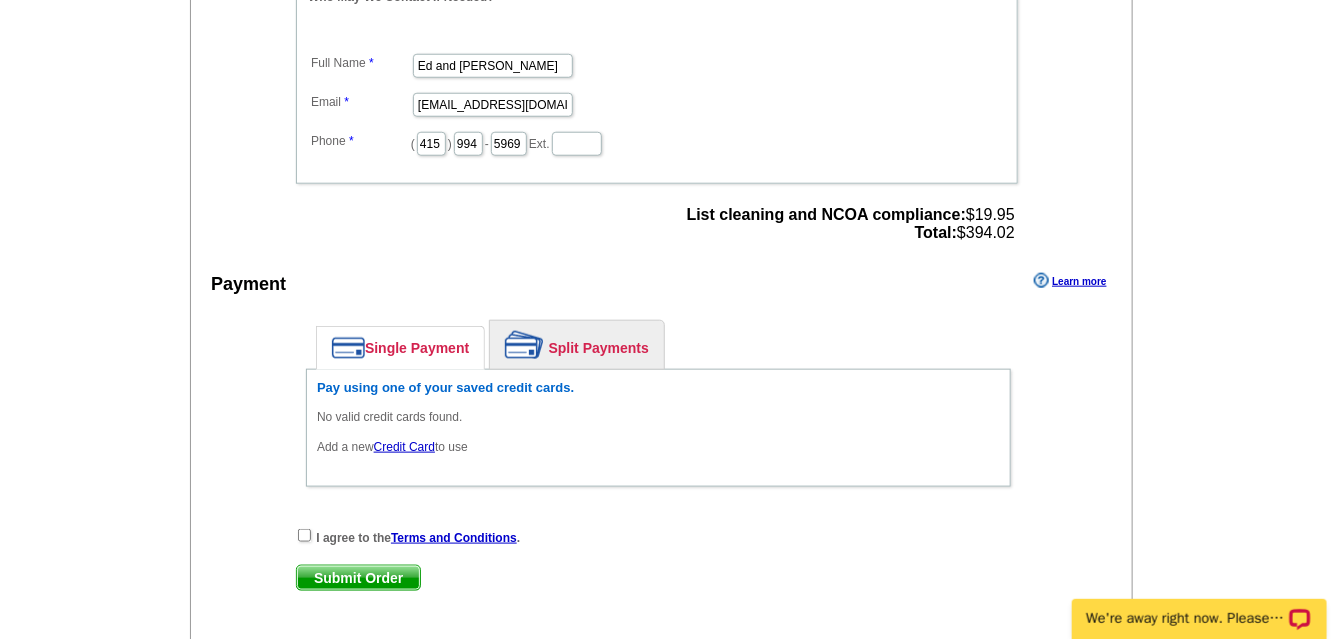 click on "Credit Card" at bounding box center (404, 447) 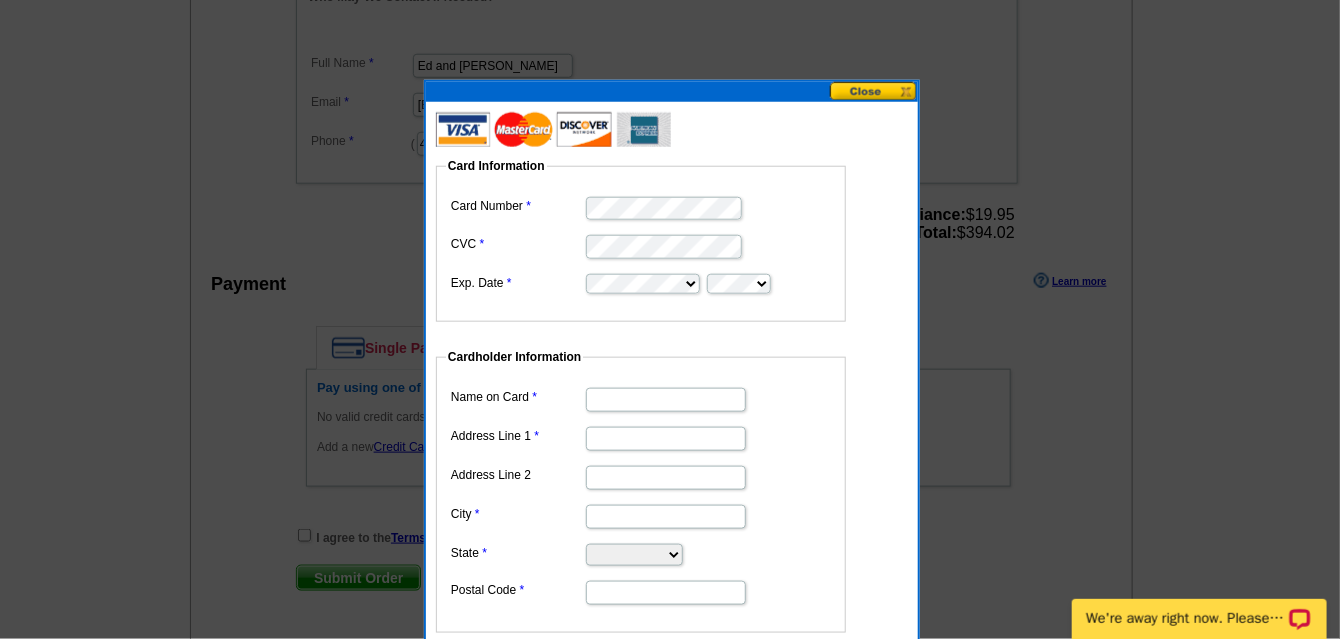 click on "Name on Card" at bounding box center (666, 400) 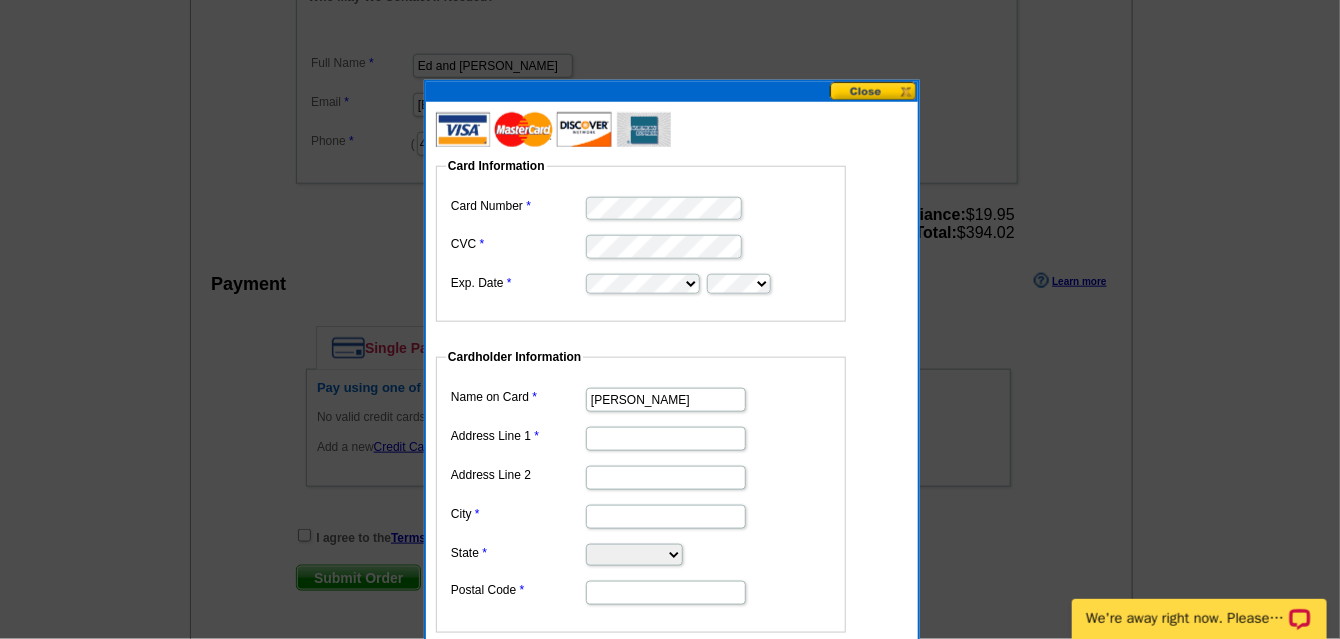 type on "[PERSON_NAME]" 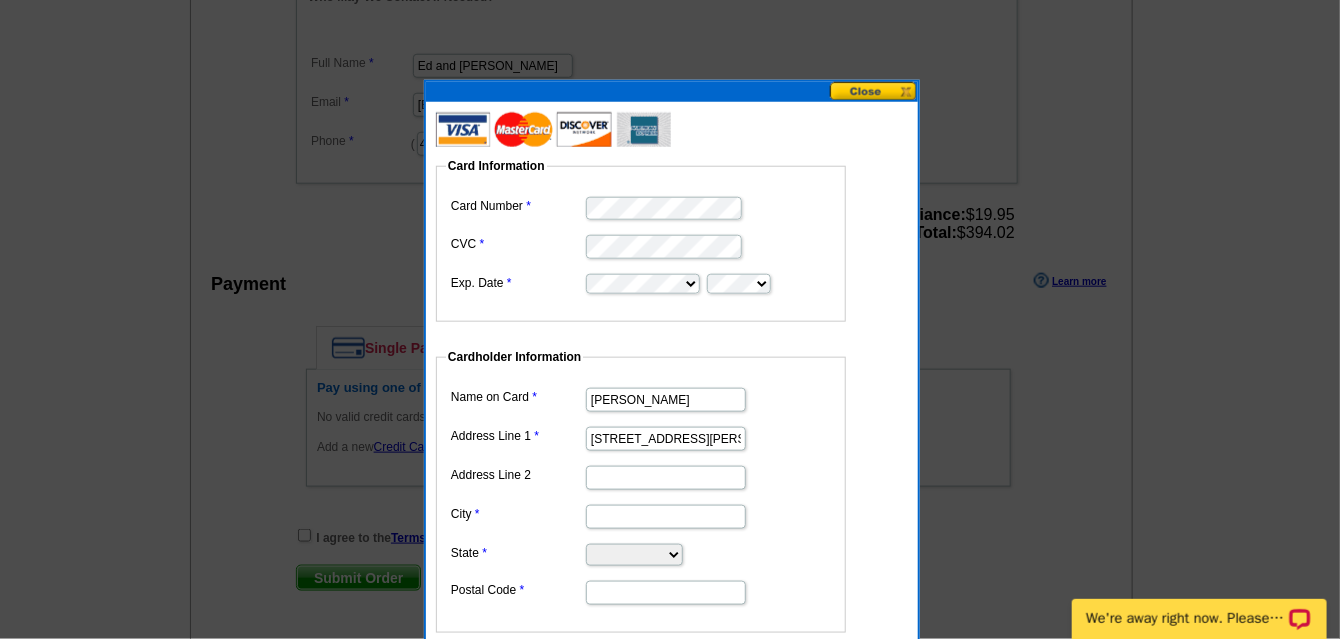 type on "[STREET_ADDRESS][PERSON_NAME]" 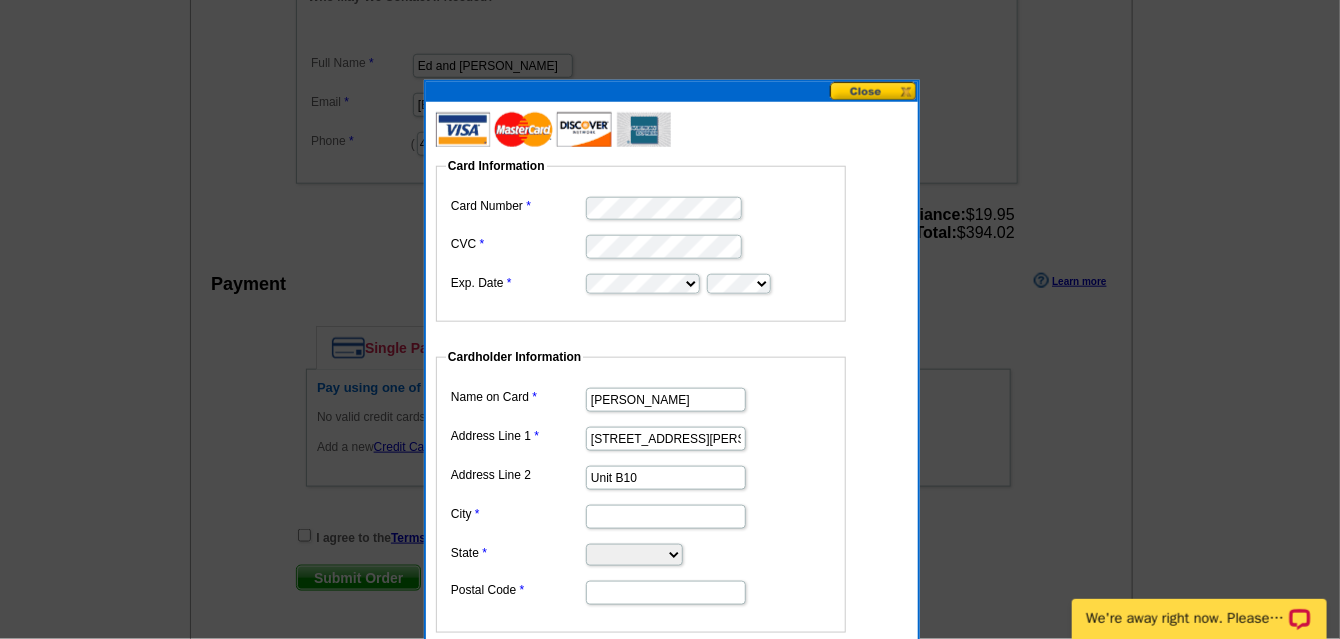type on "Unit B10" 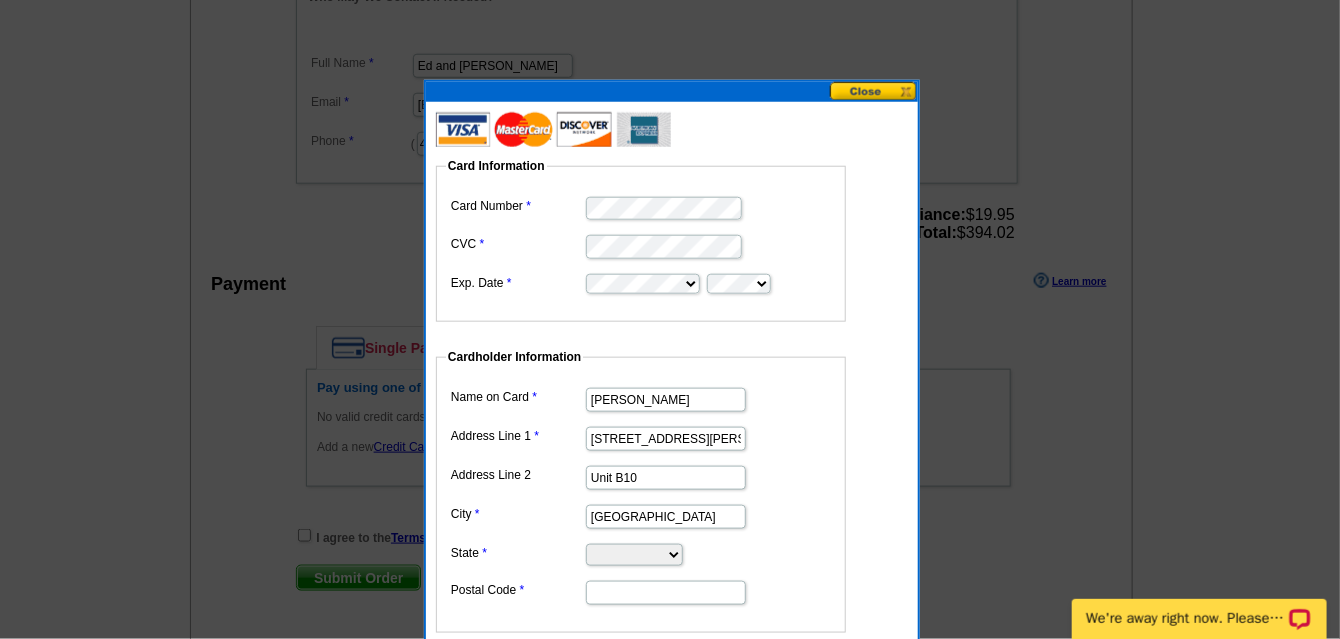 type on "San Francisco" 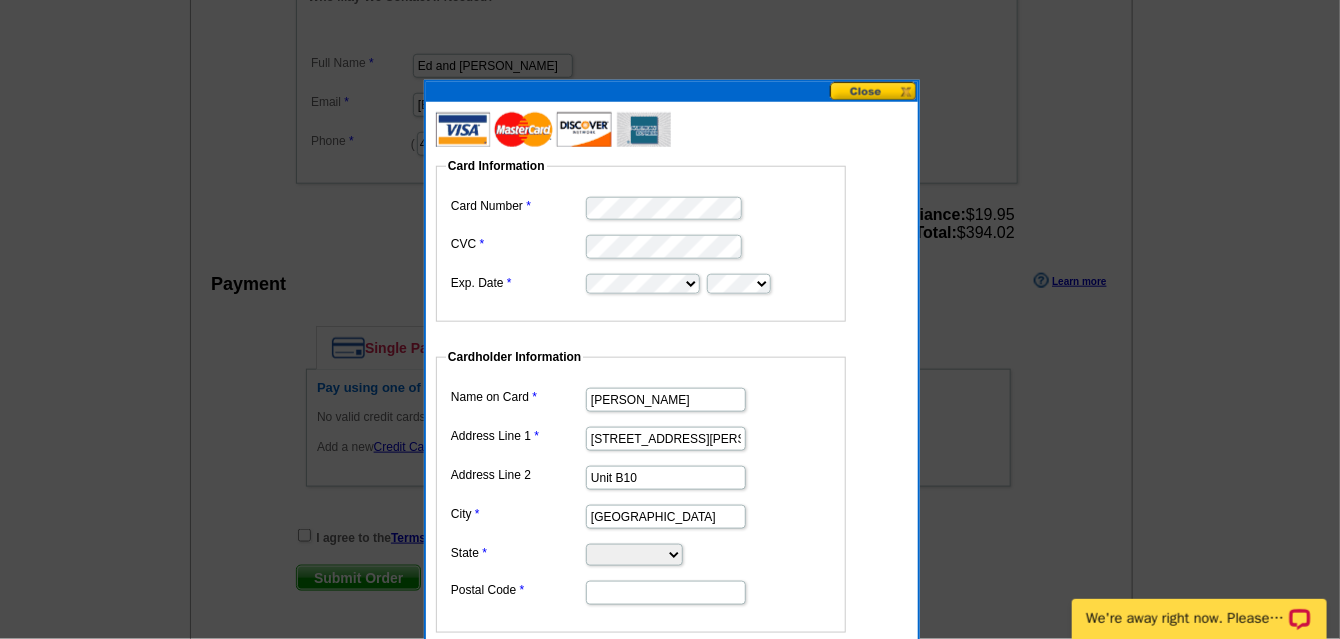 select on "CA" 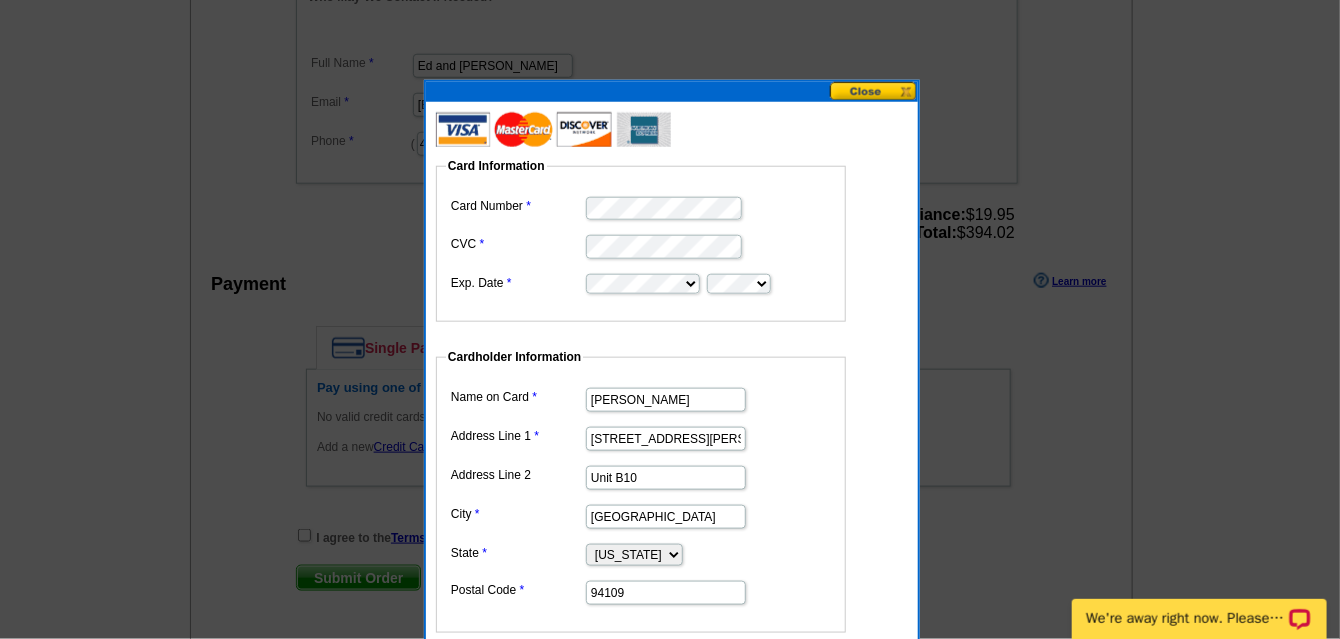 type on "94109" 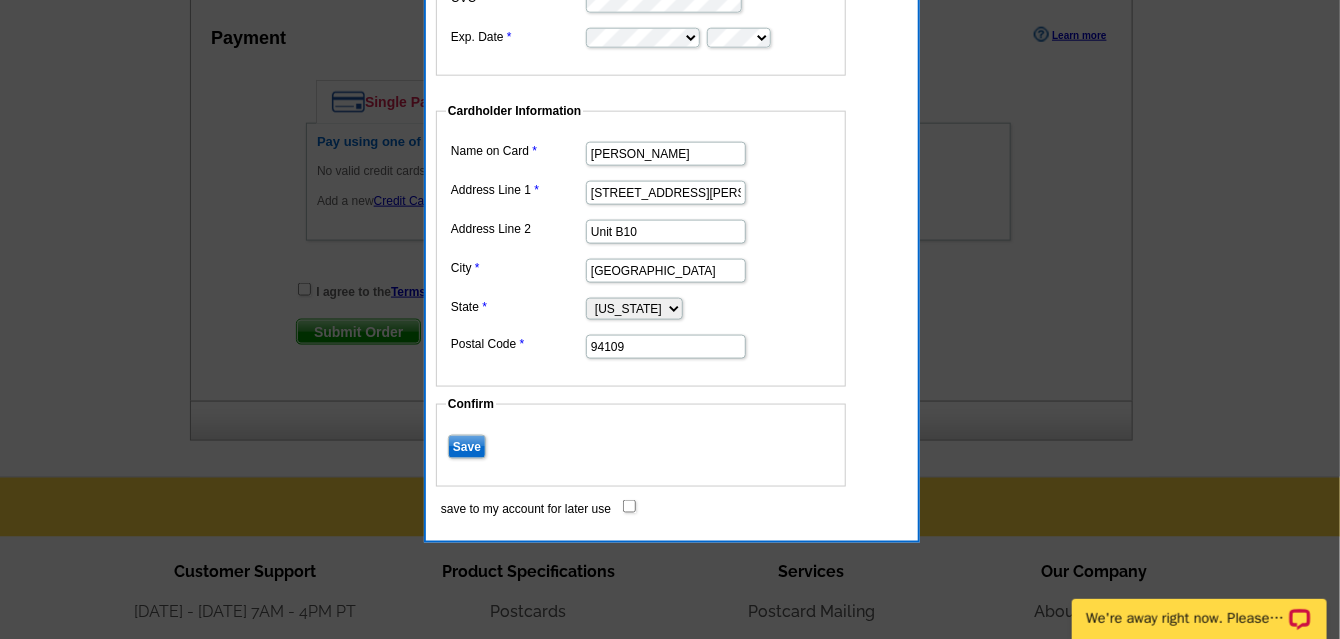 scroll, scrollTop: 962, scrollLeft: 0, axis: vertical 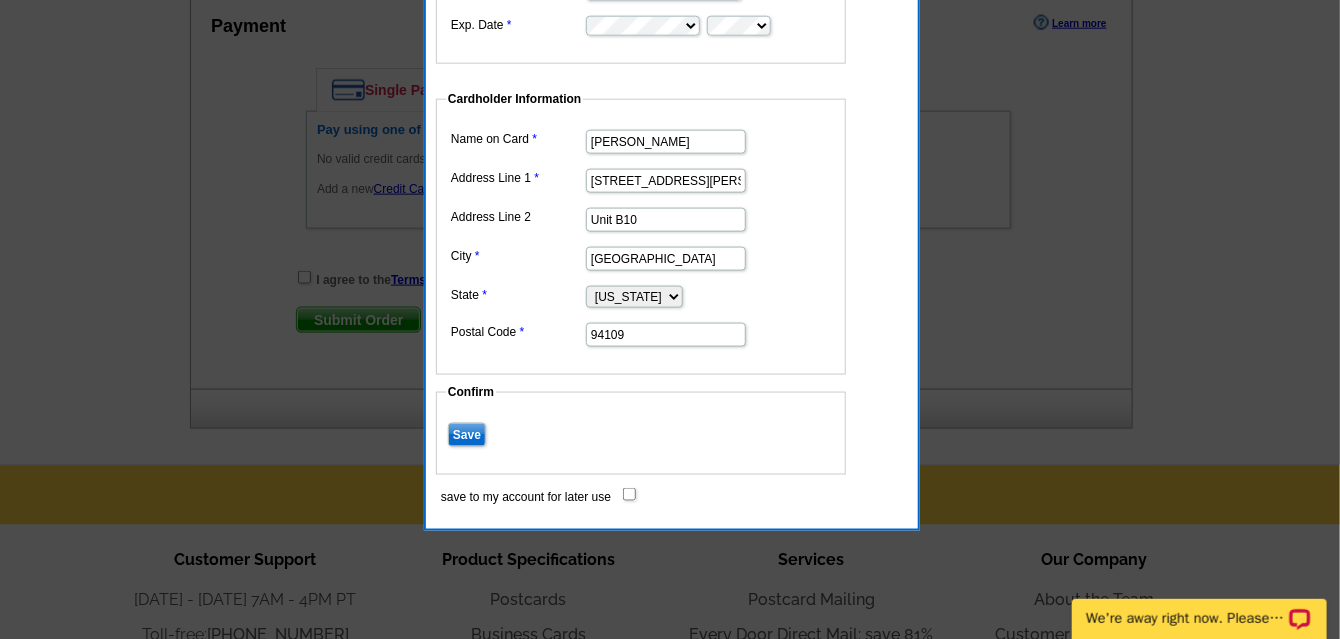 click on "Save" at bounding box center (467, 435) 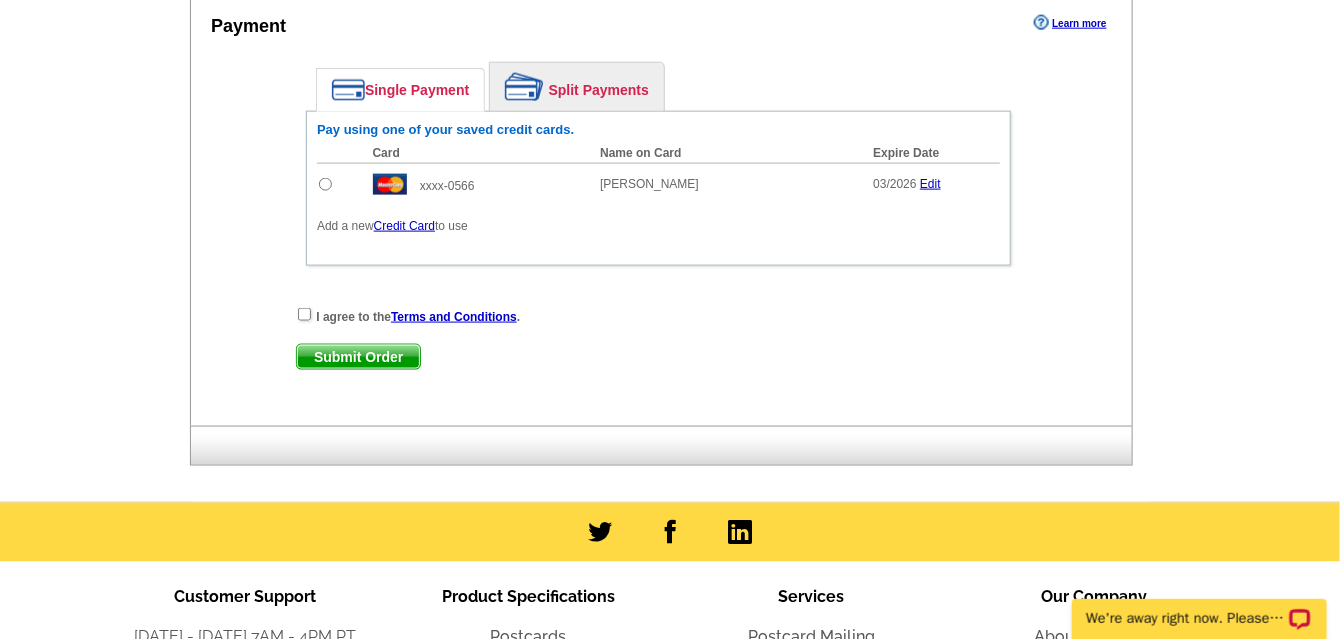 scroll, scrollTop: 740, scrollLeft: 0, axis: vertical 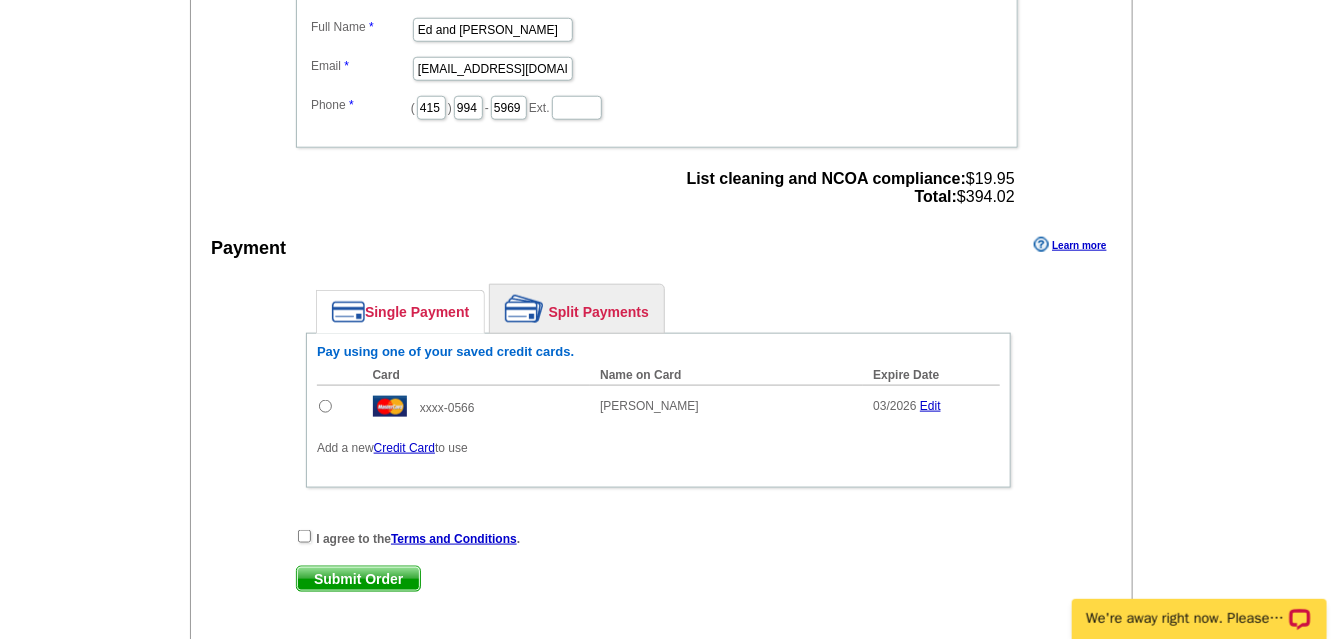 click at bounding box center [325, 406] 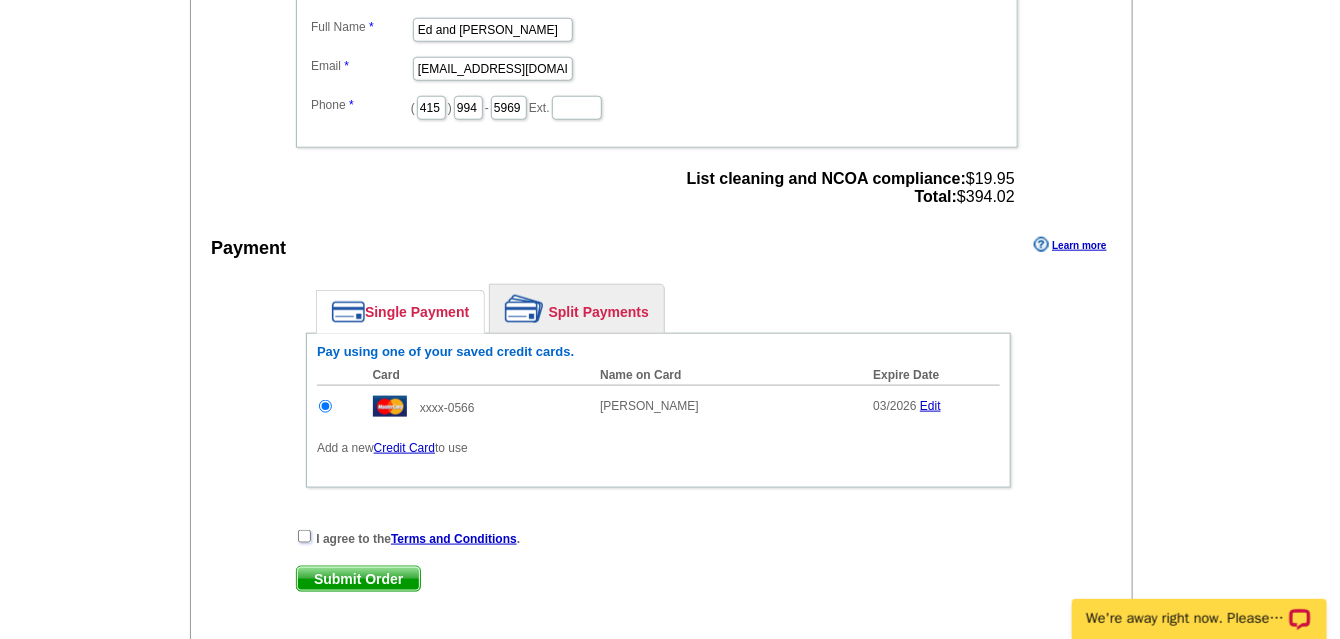 click at bounding box center [304, 536] 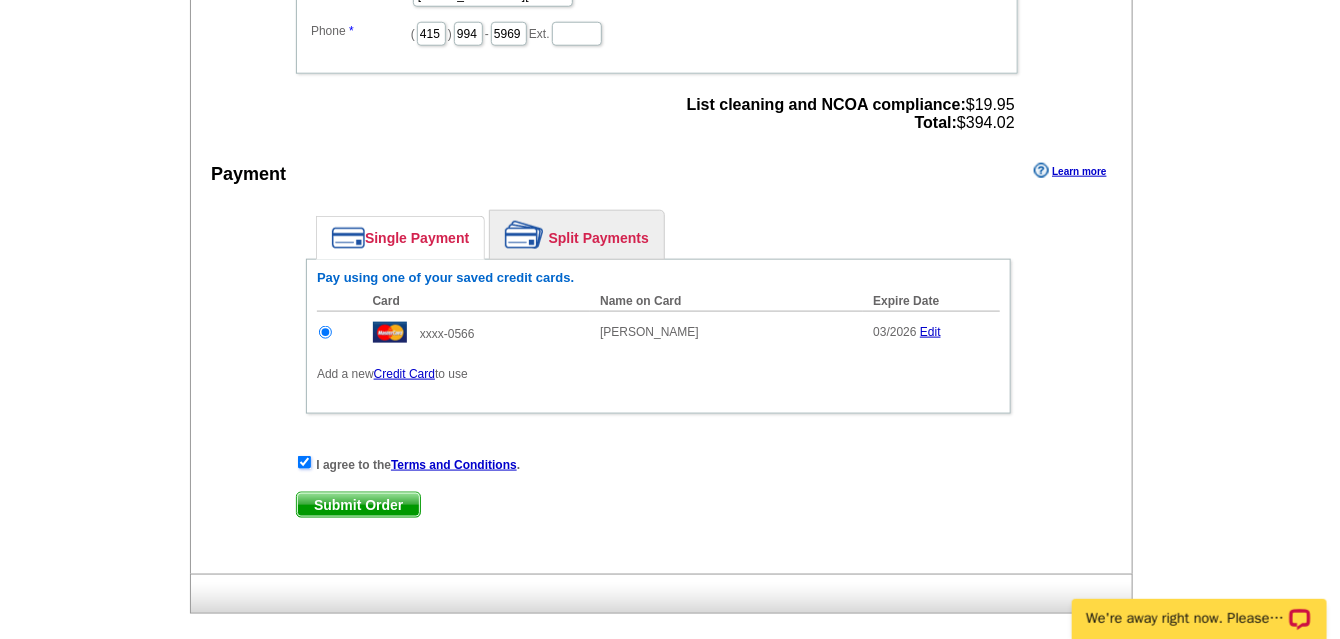 scroll, scrollTop: 814, scrollLeft: 0, axis: vertical 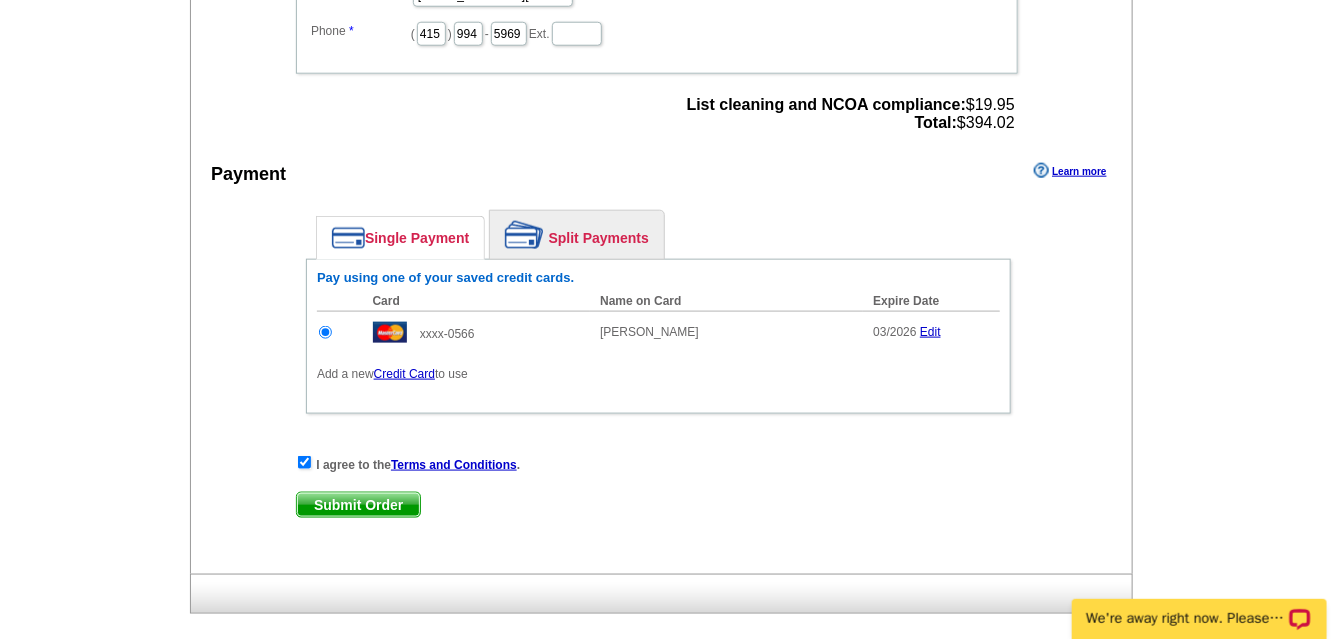 click on "Submit Order" at bounding box center (358, 505) 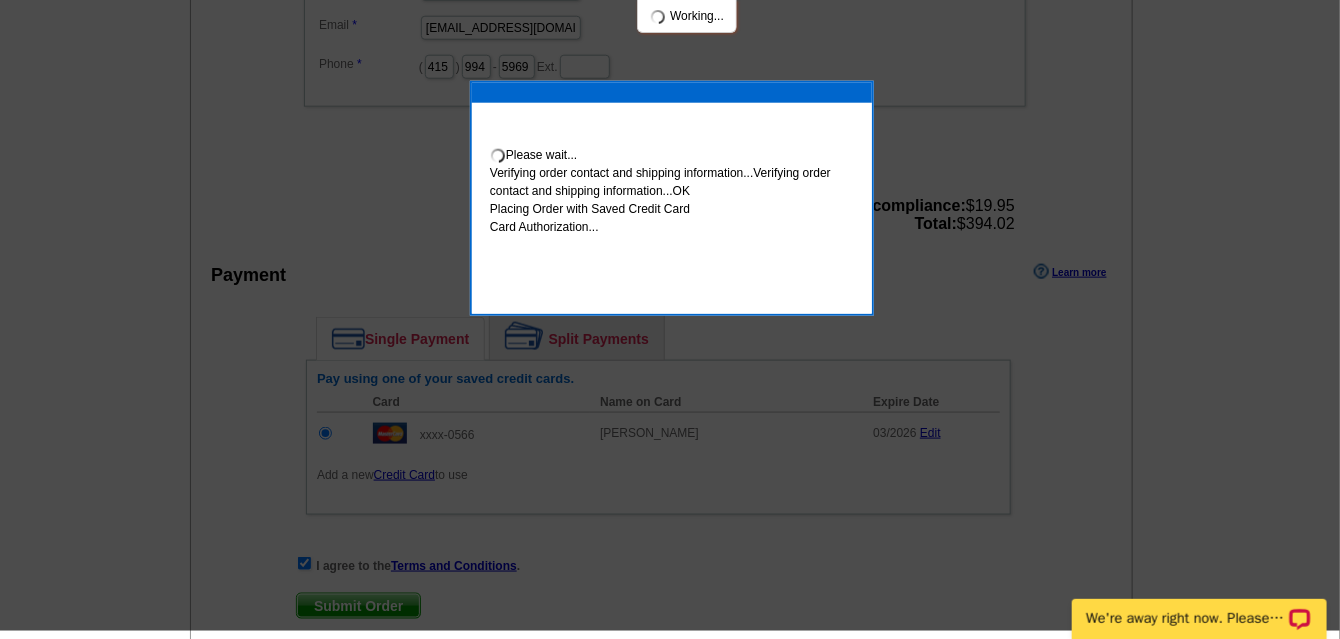 scroll, scrollTop: 806, scrollLeft: 0, axis: vertical 